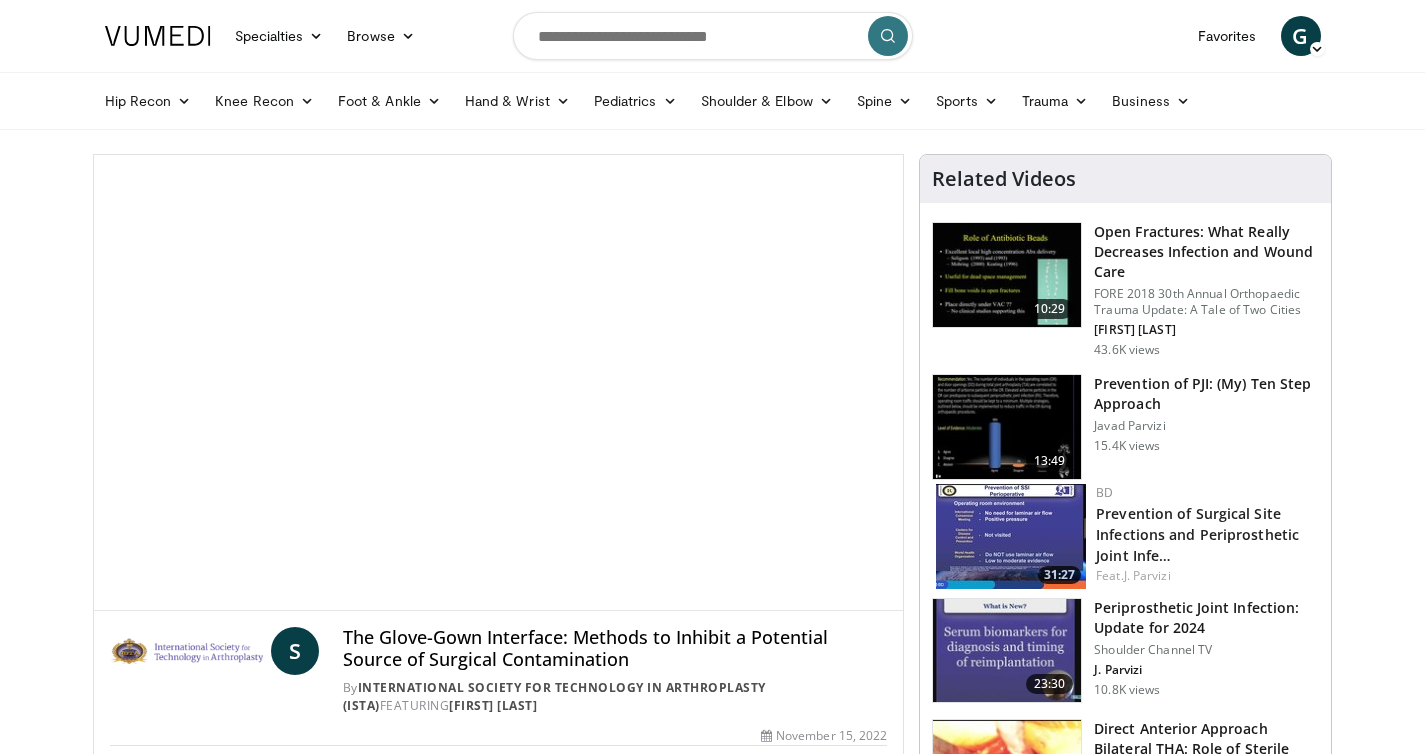scroll, scrollTop: 0, scrollLeft: 0, axis: both 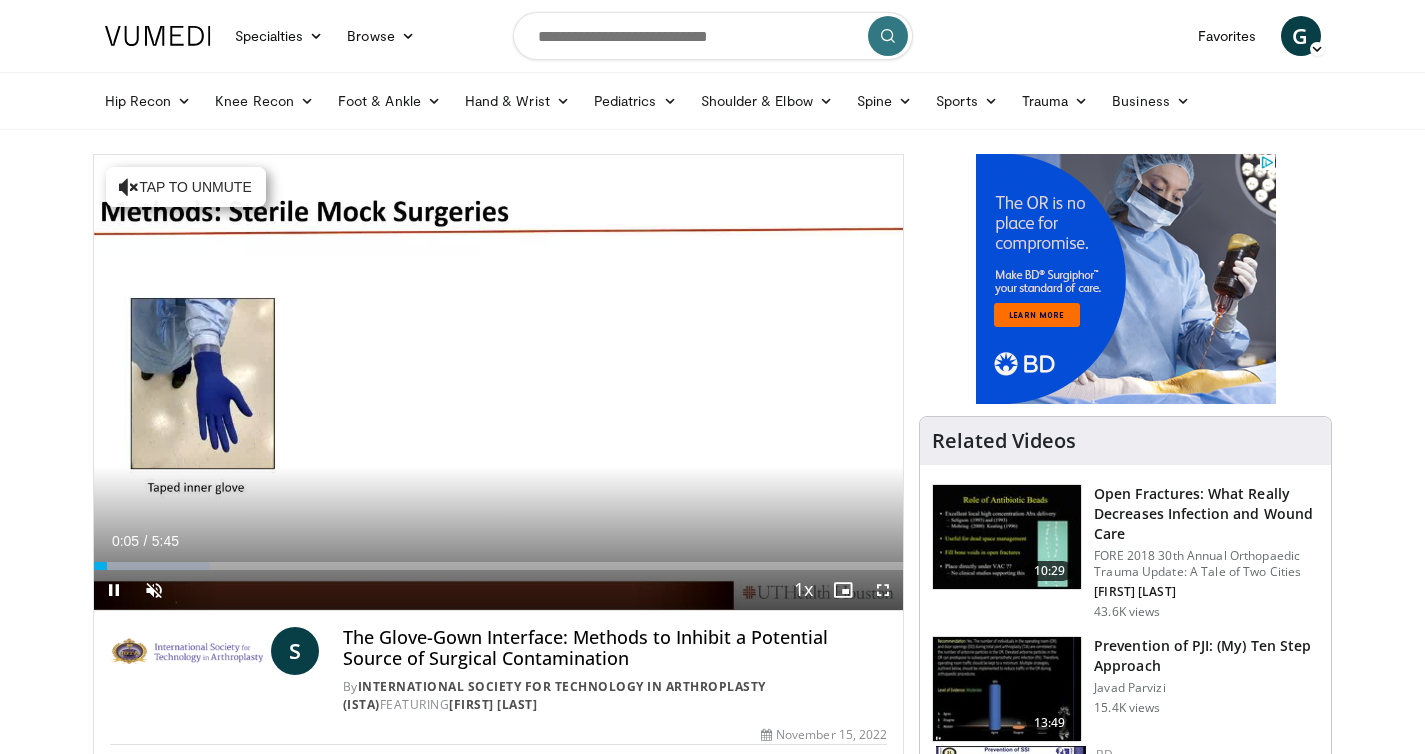 click on "−" at bounding box center [164, 620] 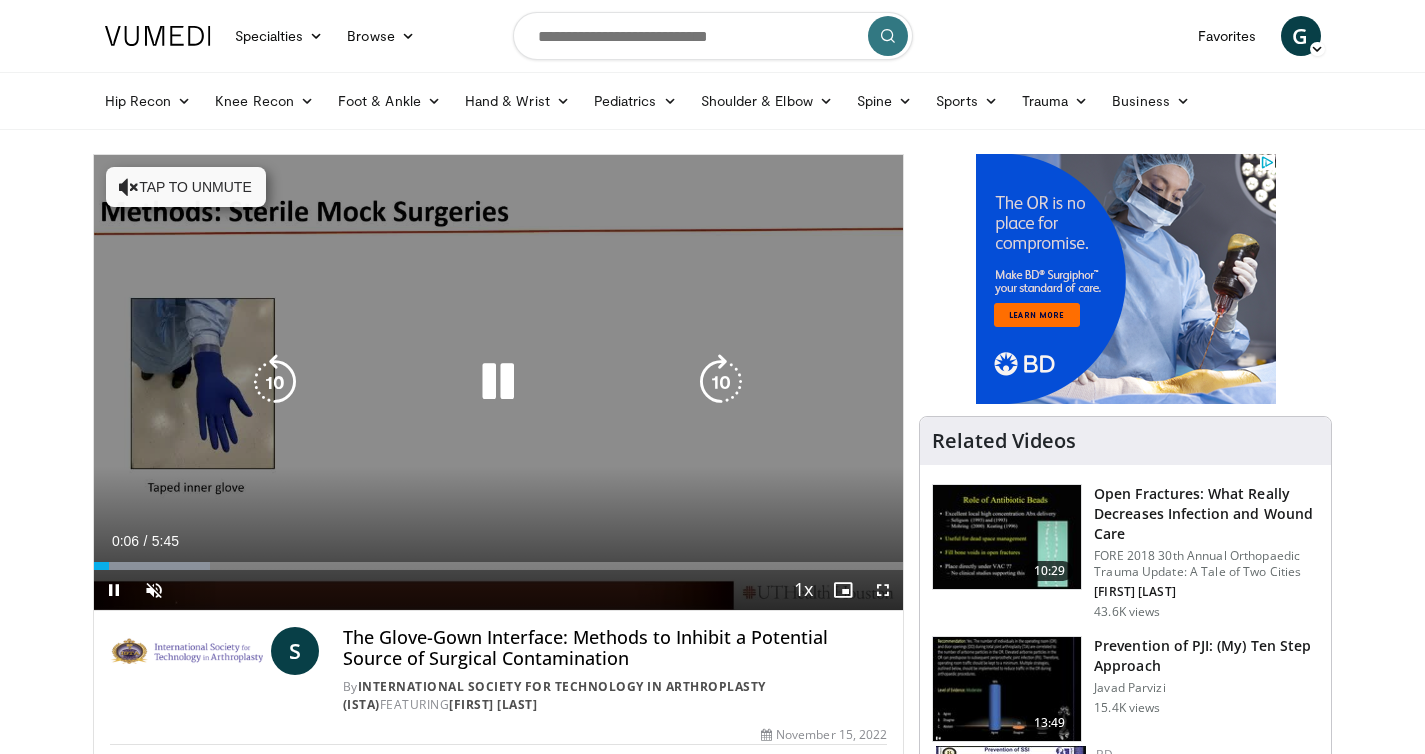 click on "10 seconds
Tap to unmute" at bounding box center [499, 382] 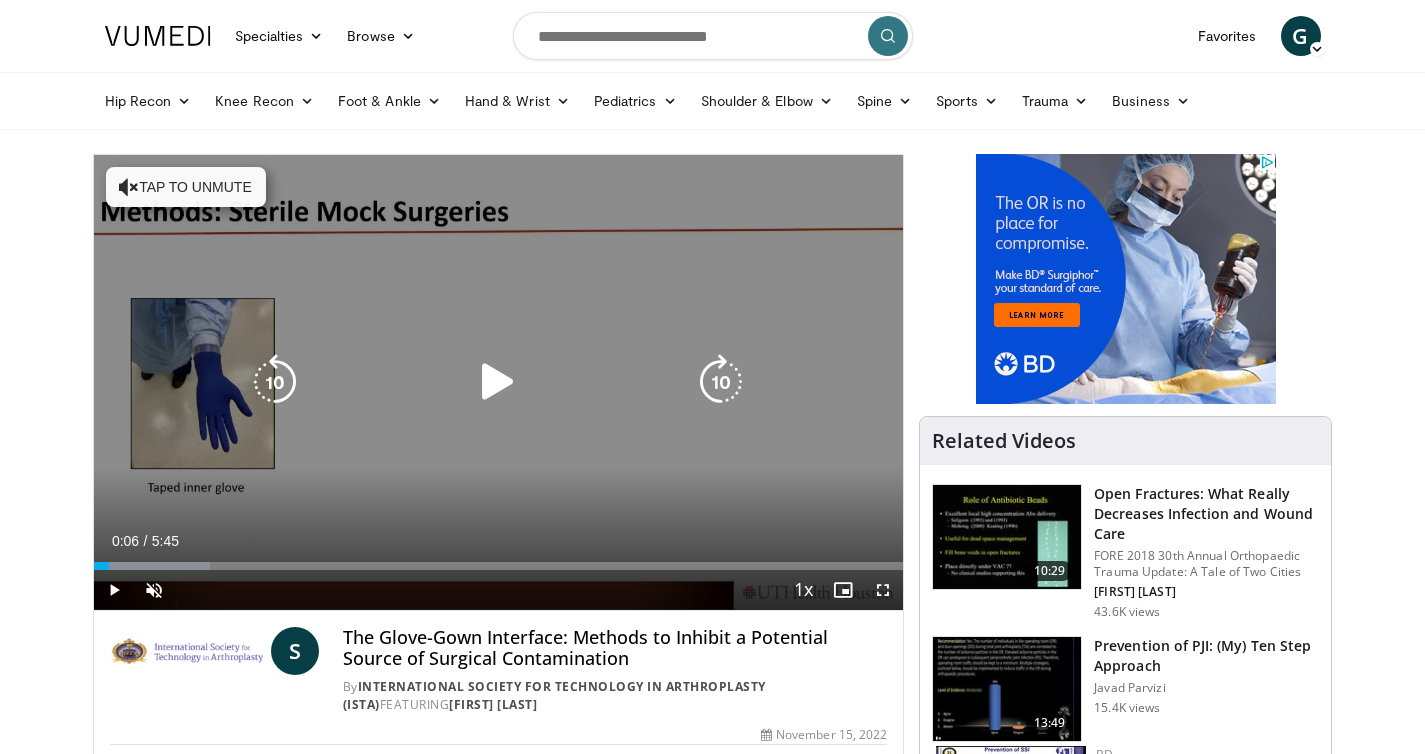click on "Tap to unmute" at bounding box center [186, 187] 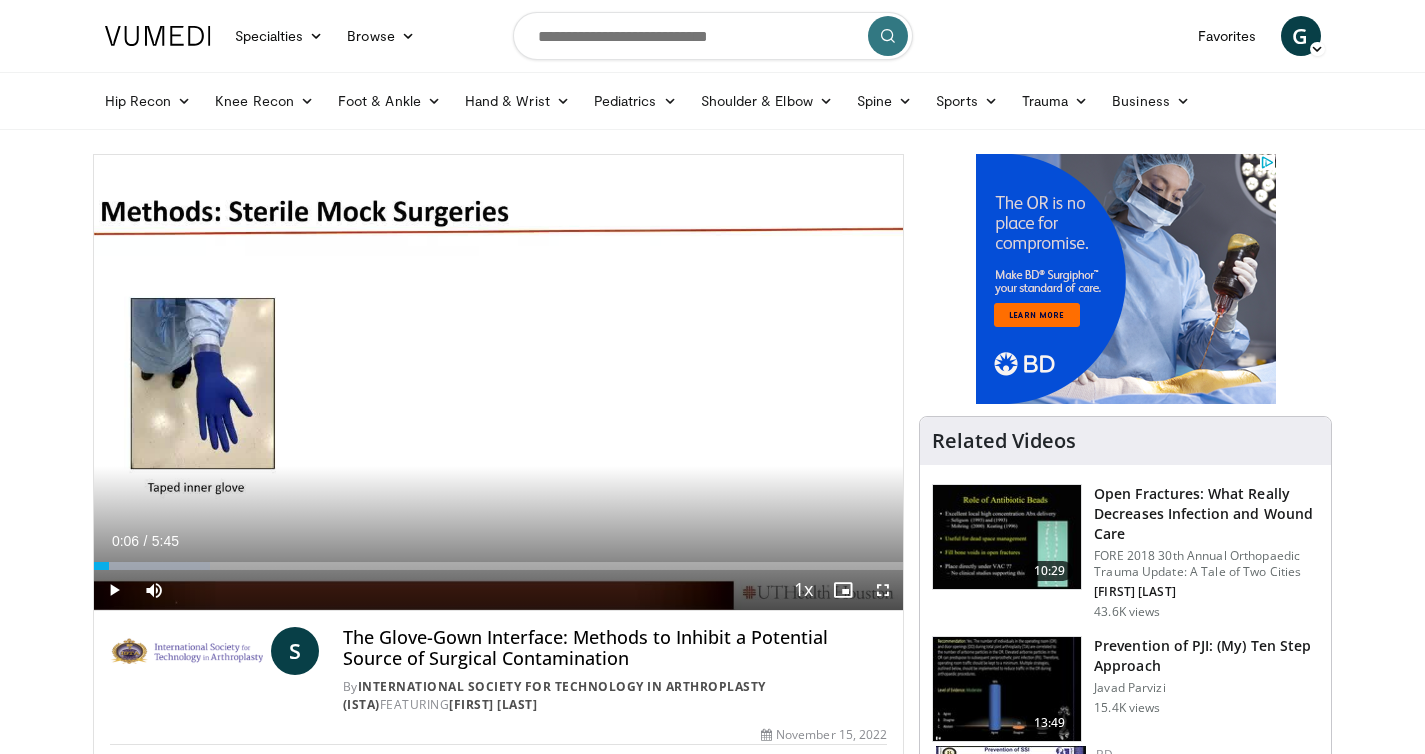 click on "+" at bounding box center [192, 620] 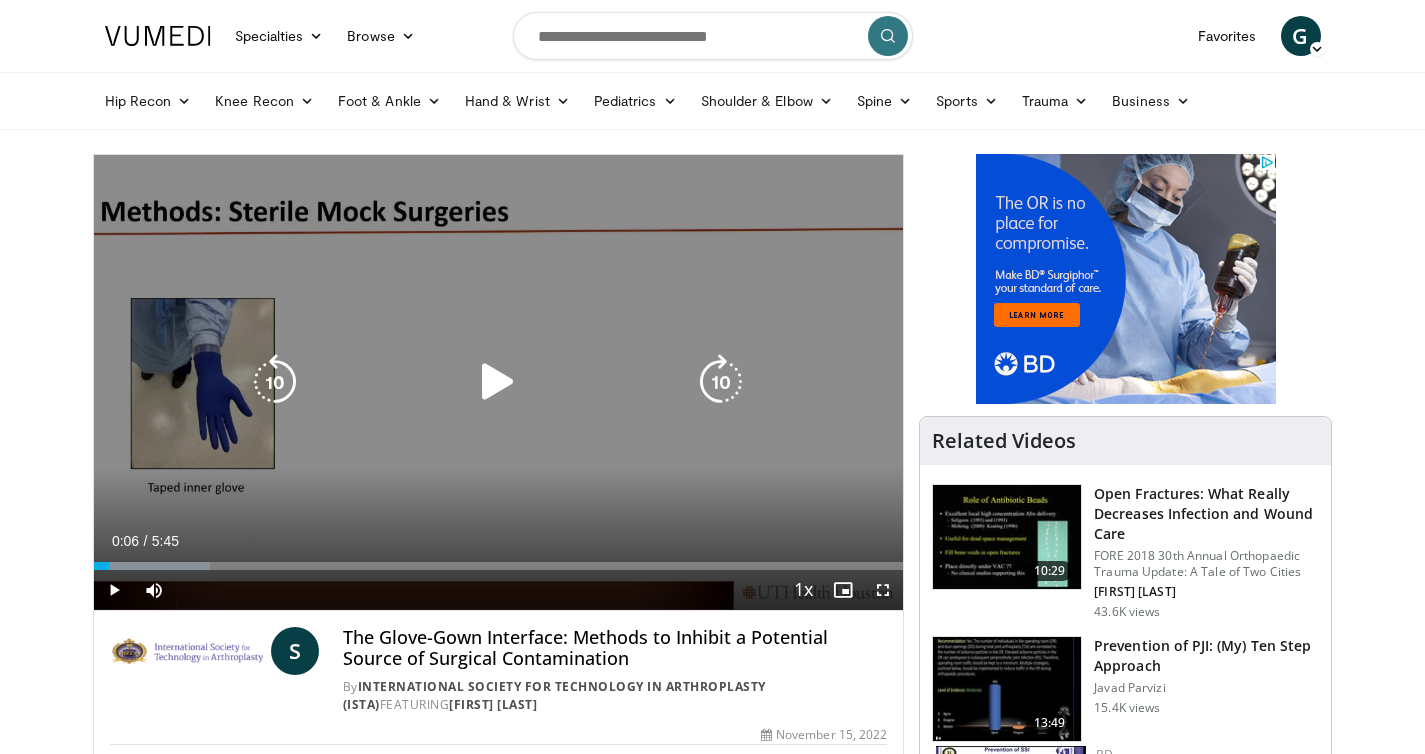 click at bounding box center [498, 382] 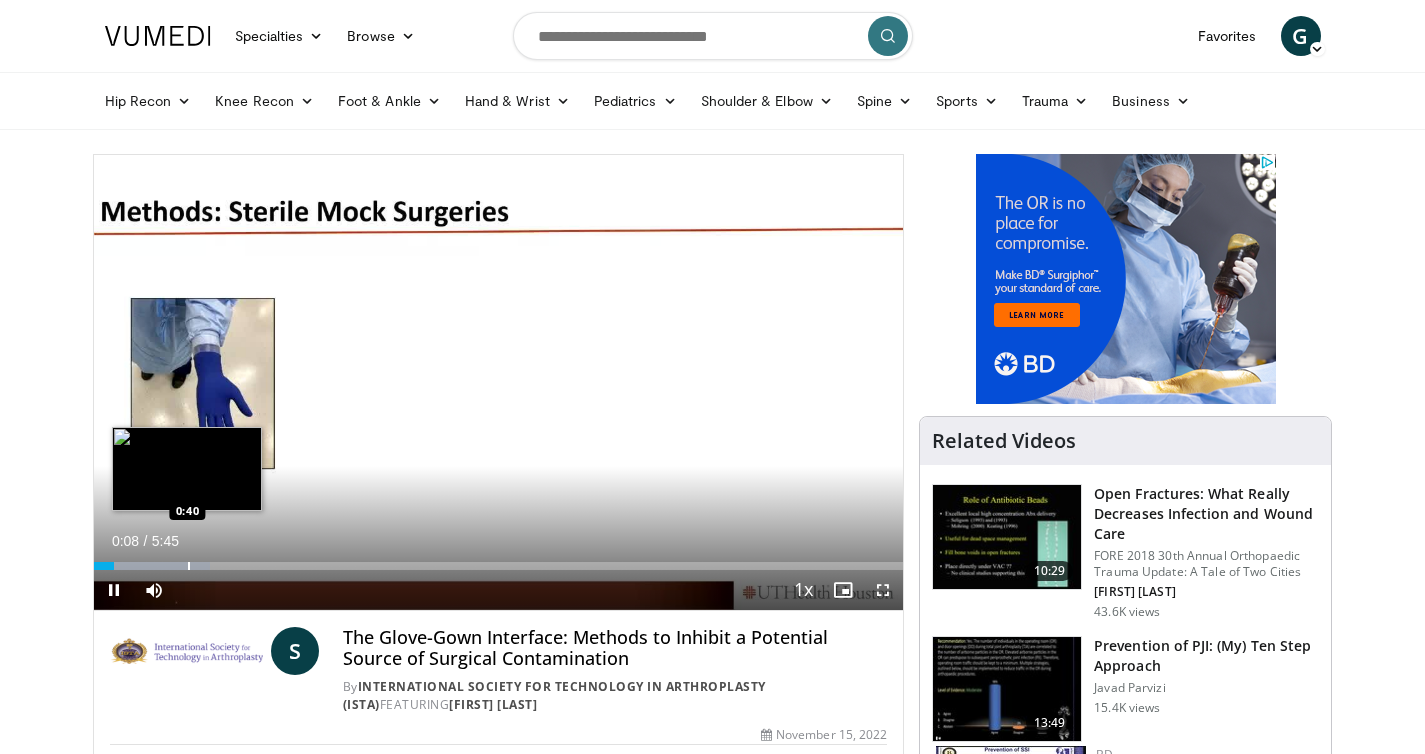 click at bounding box center (189, 566) 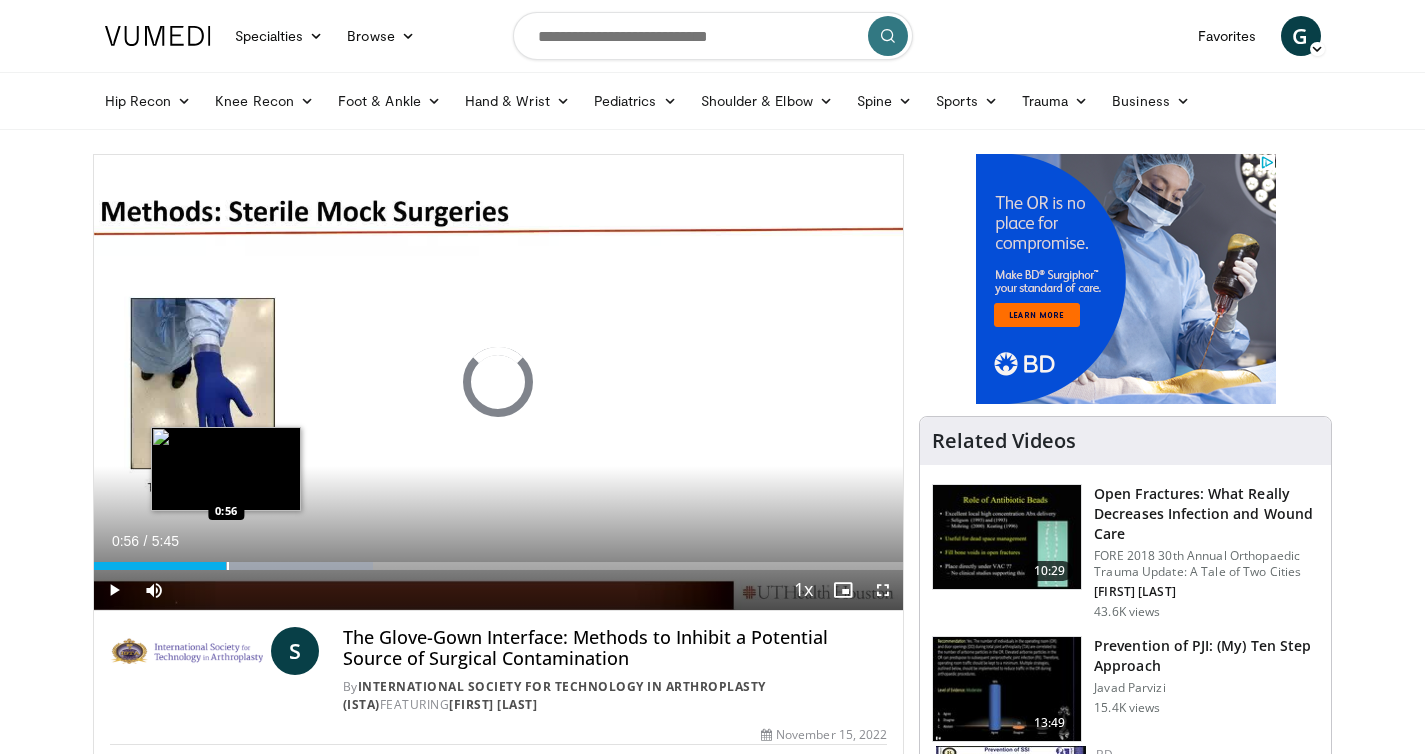 click on "Loaded :  34.48% 0:54 0:56" at bounding box center (499, 560) 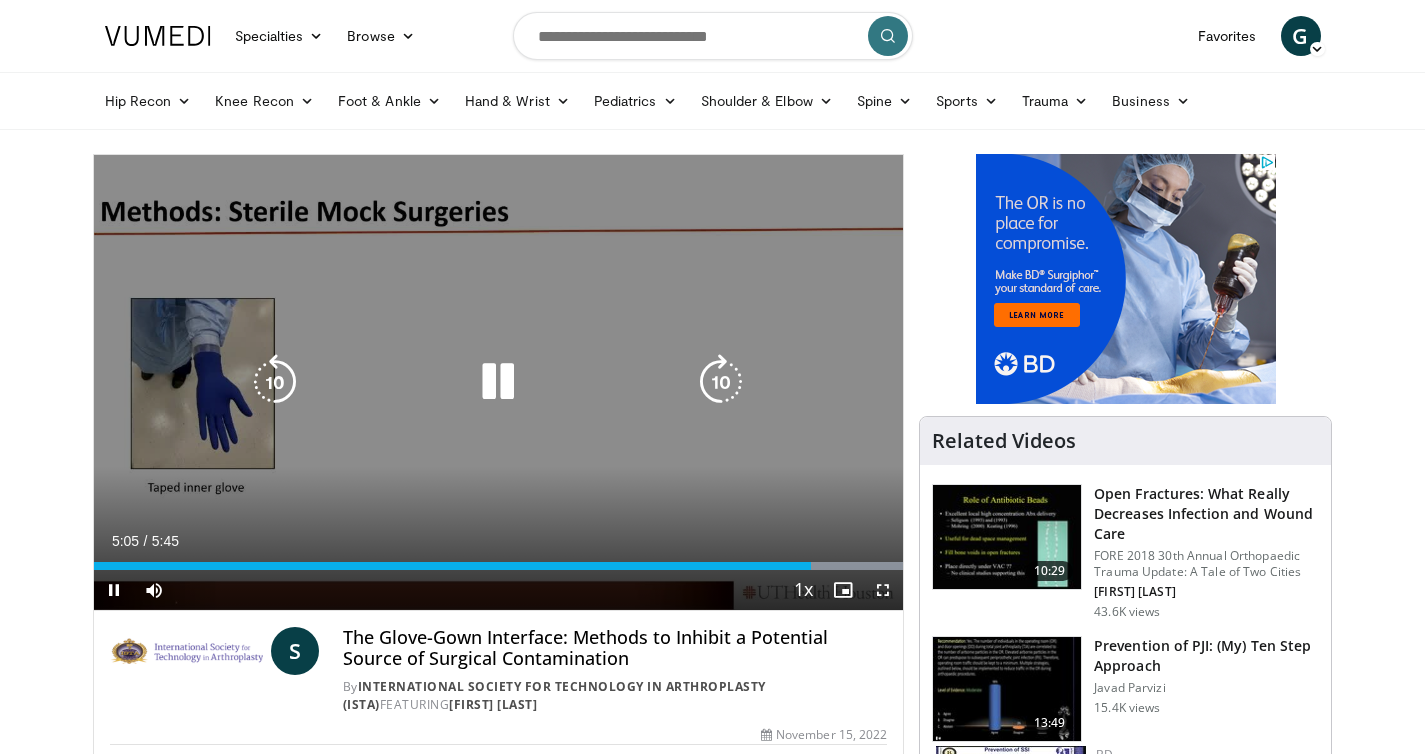 click at bounding box center [498, 382] 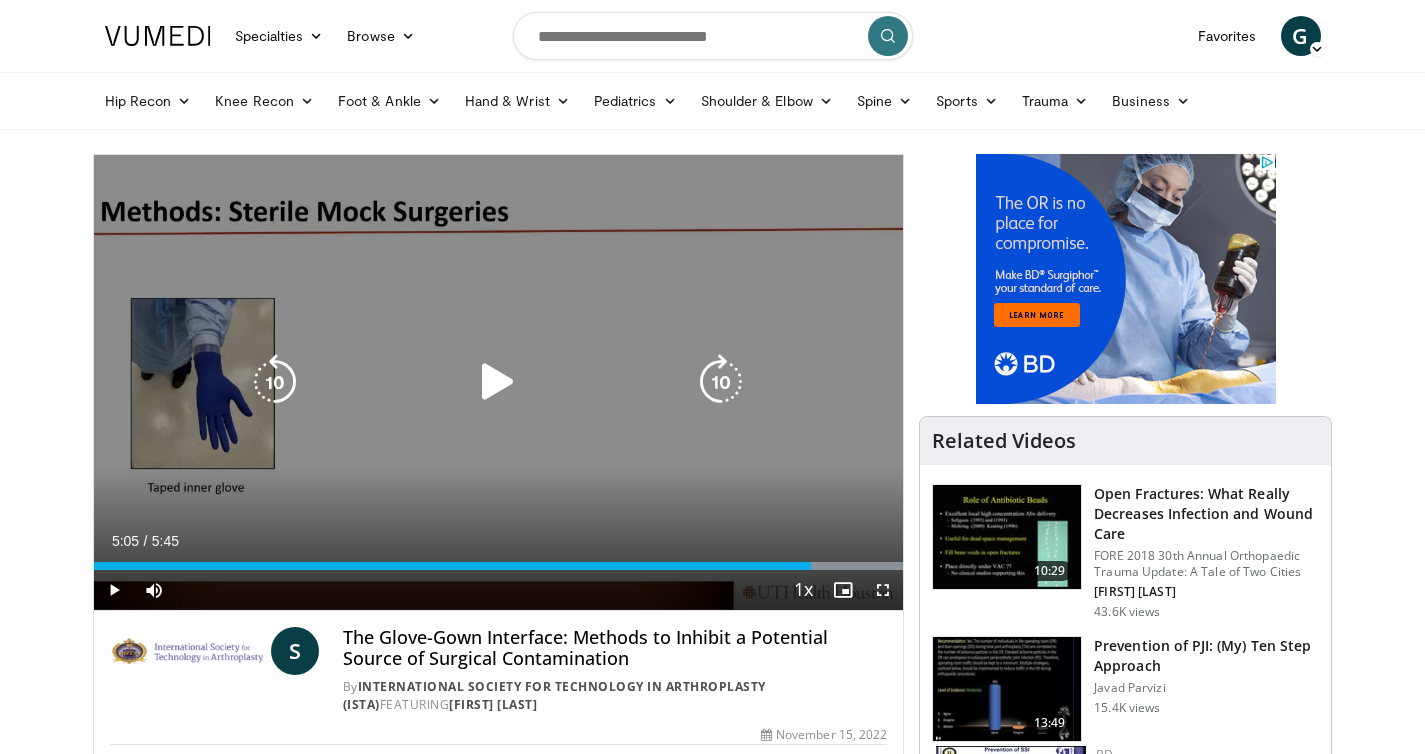 click at bounding box center [498, 382] 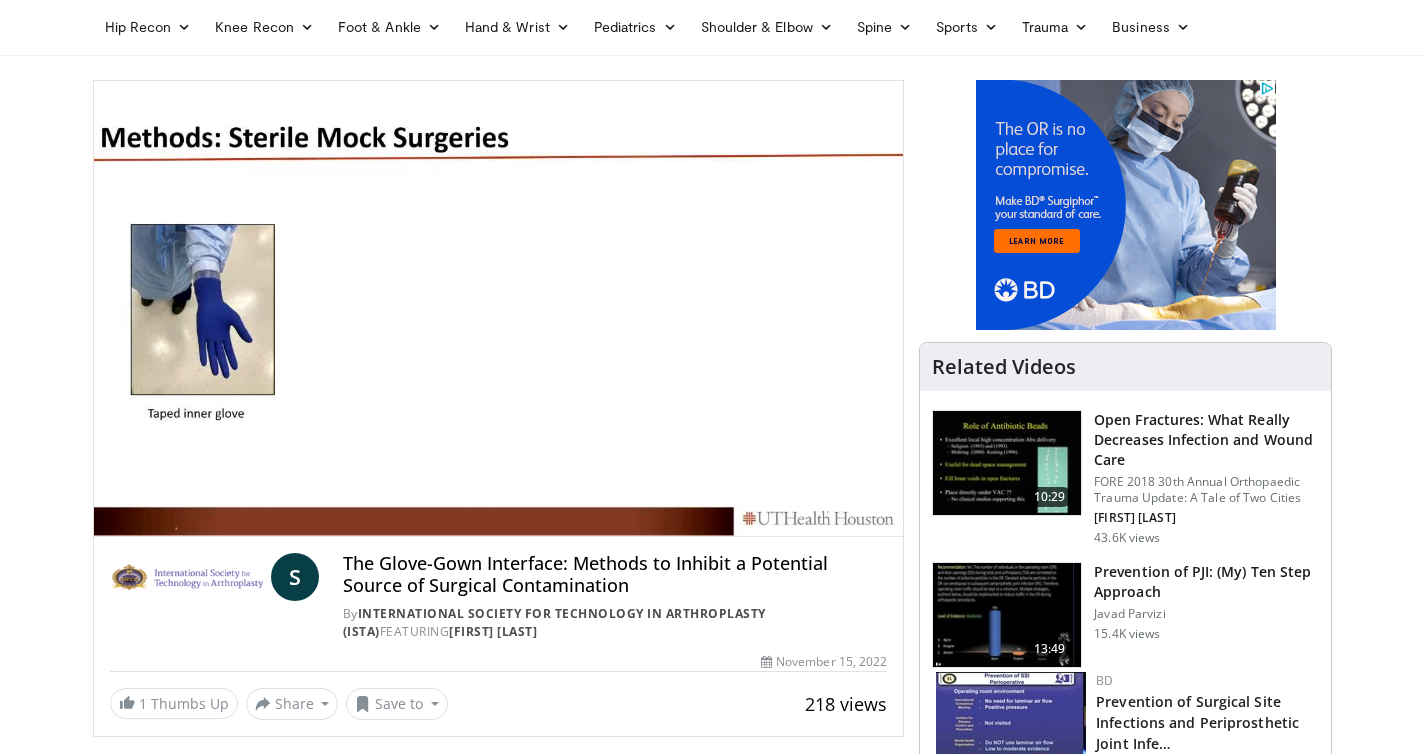 scroll, scrollTop: 69, scrollLeft: 0, axis: vertical 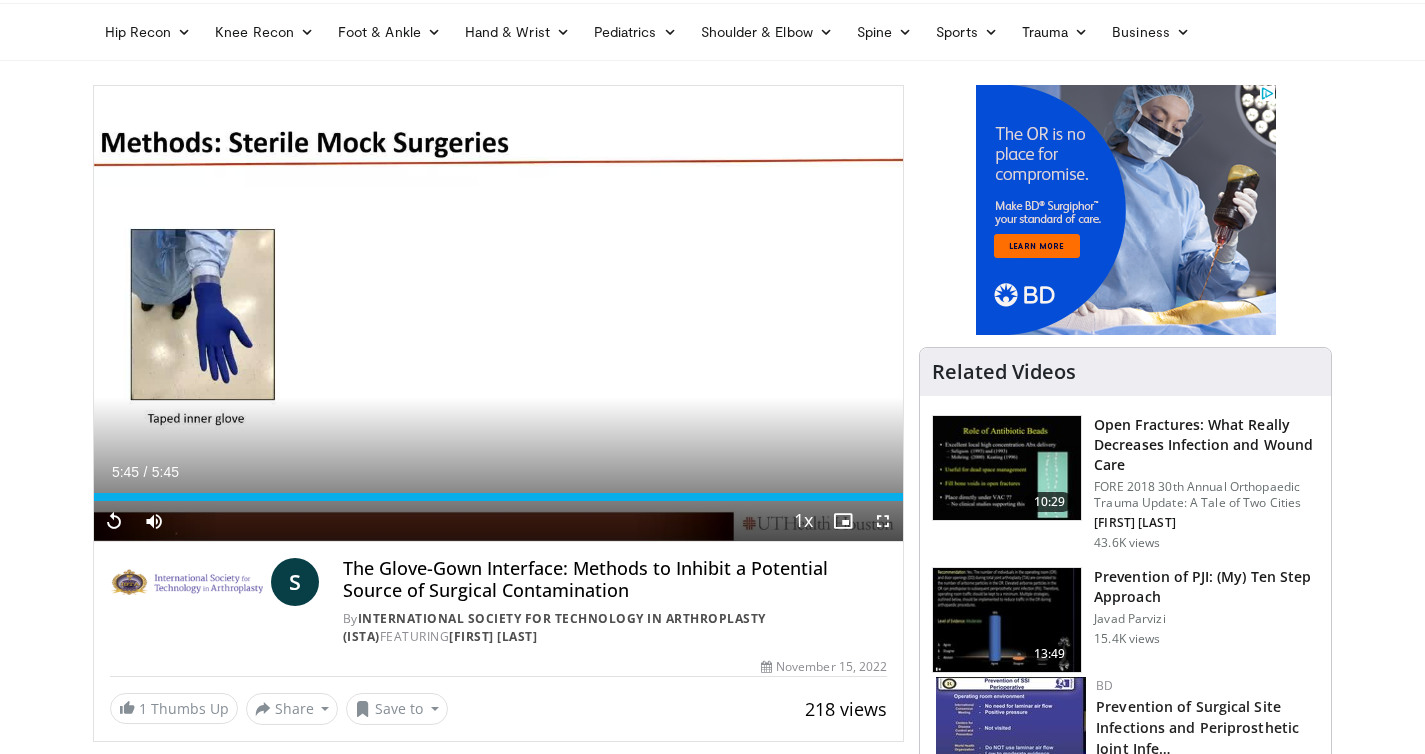 click at bounding box center [1007, 620] 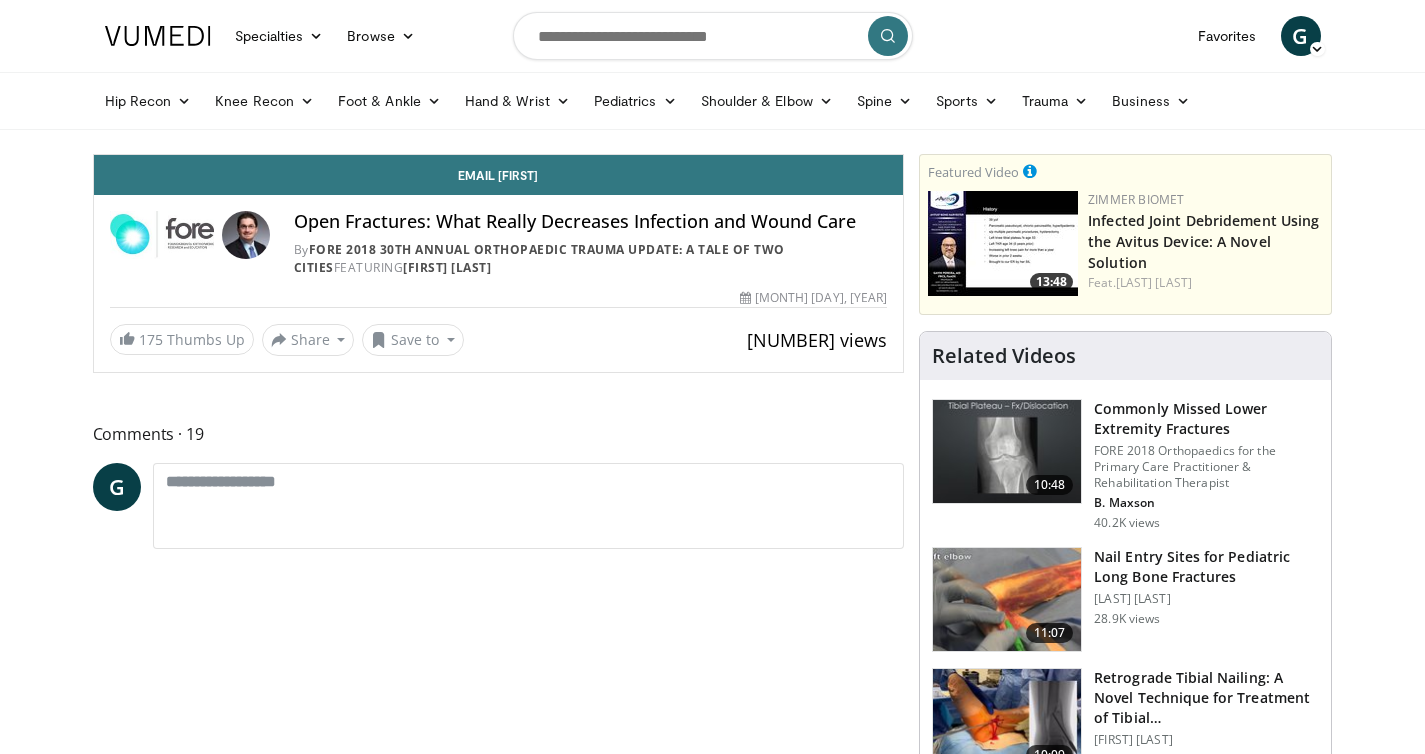 scroll, scrollTop: 0, scrollLeft: 0, axis: both 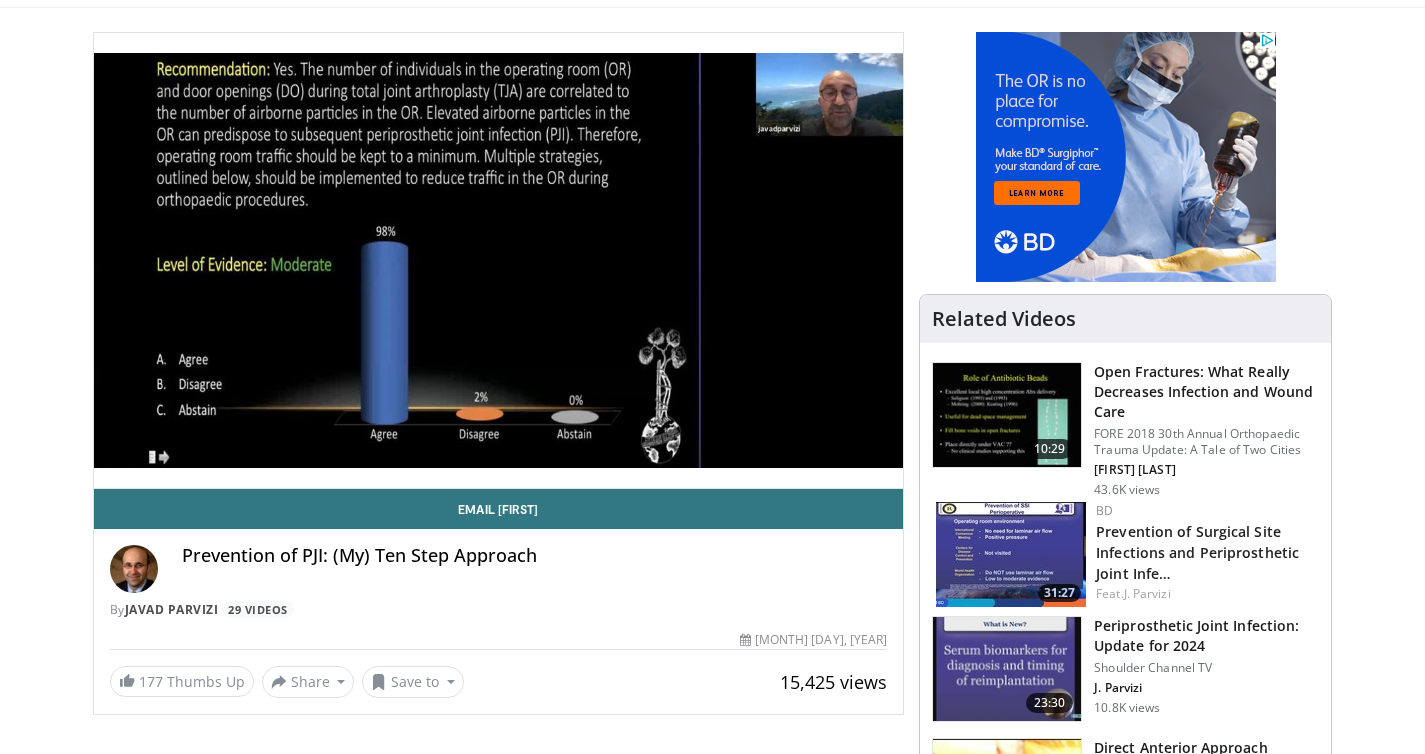click on "Specialties
Adult & Family Medicine
Allergy, Asthma, Immunology
Anesthesiology
Cardiology
Dental
Dermatology
Endocrinology
Gastroenterology & Hepatology
General Surgery
Hematology & Oncology
Infectious Disease
Nephrology
Neurology
Neurosurgery
Obstetrics & Gynecology
Ophthalmology
Oral Maxillofacial
Orthopaedics
Otolaryngology
Pediatrics
Plastic Surgery
Podiatry
Psychiatry
Pulmonology
Radiation Oncology
Radiology
Rheumatology
Urology" at bounding box center [712, 1529] 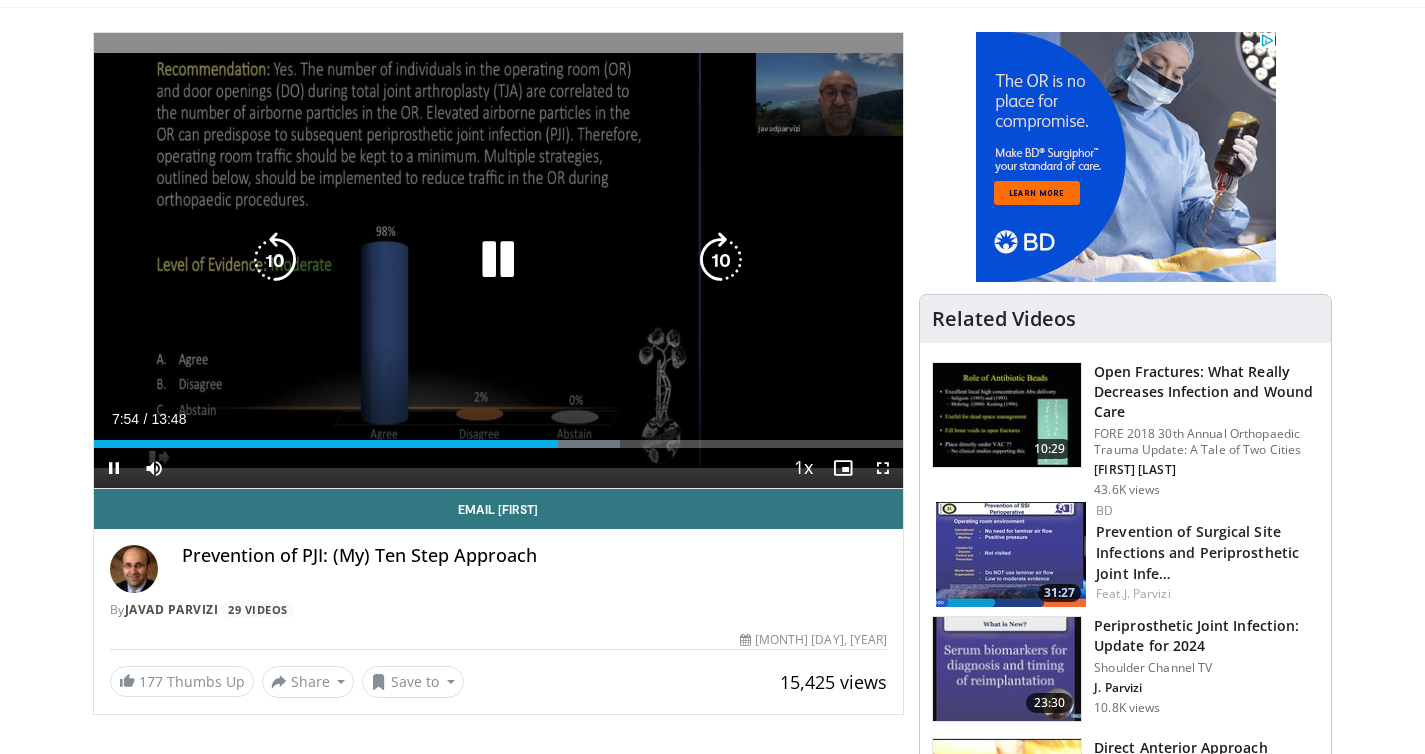 click at bounding box center (498, 260) 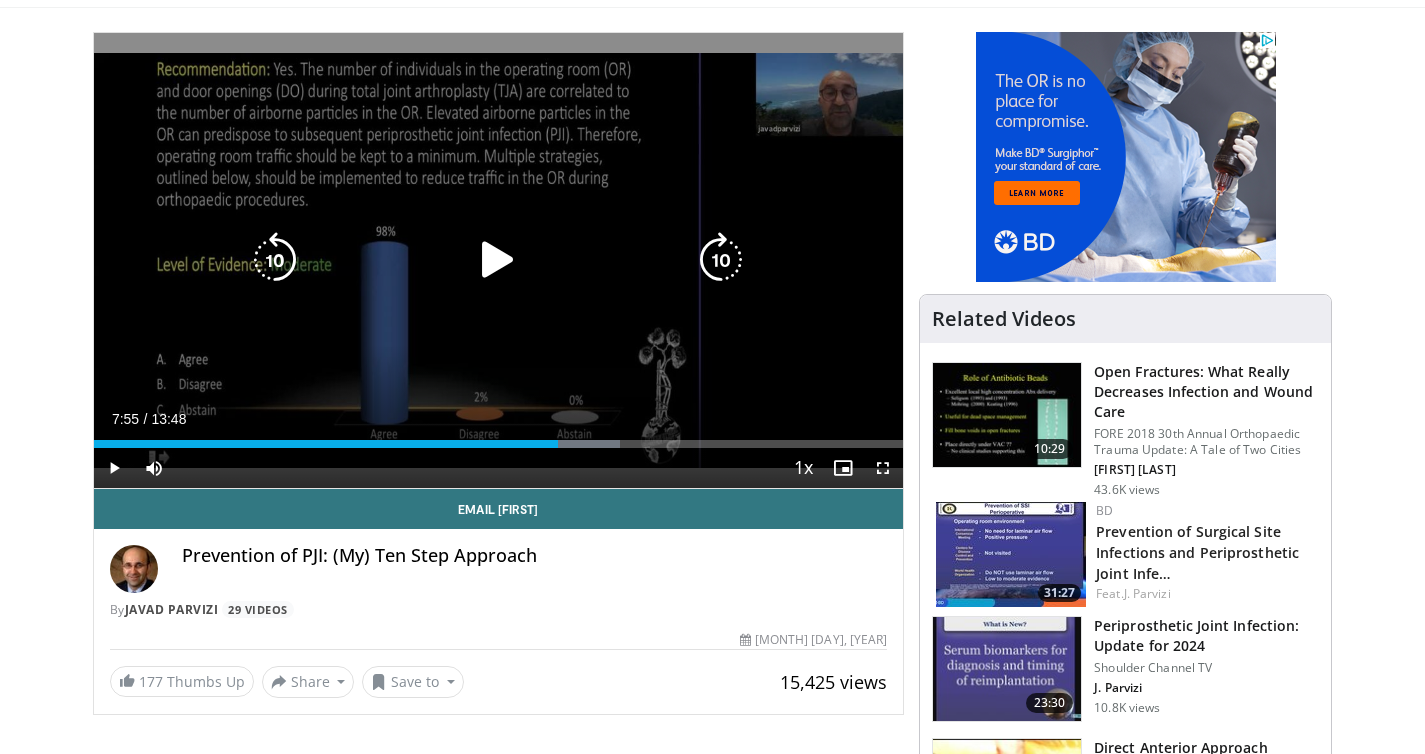 click at bounding box center (498, 260) 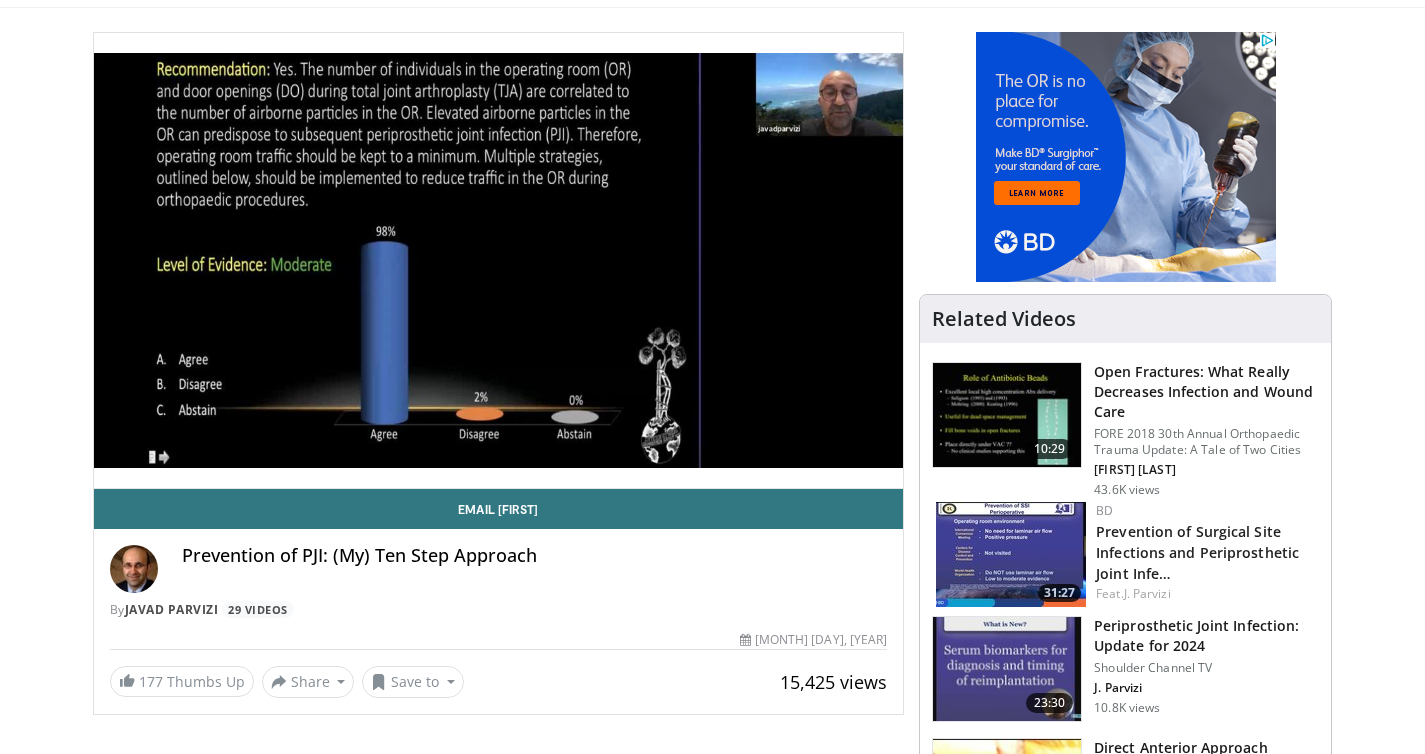 click on "Specialties
Adult & Family Medicine
Allergy, Asthma, Immunology
Anesthesiology
Cardiology
Dental
Dermatology
Endocrinology
Gastroenterology & Hepatology
General Surgery
Hematology & Oncology
Infectious Disease
Nephrology
Neurology
Neurosurgery
Obstetrics & Gynecology
Ophthalmology
Oral Maxillofacial
Orthopaedics
Otolaryngology
Pediatrics
Plastic Surgery
Podiatry
Psychiatry
Pulmonology
Radiation Oncology
Radiology
Rheumatology
Urology" at bounding box center (712, 1529) 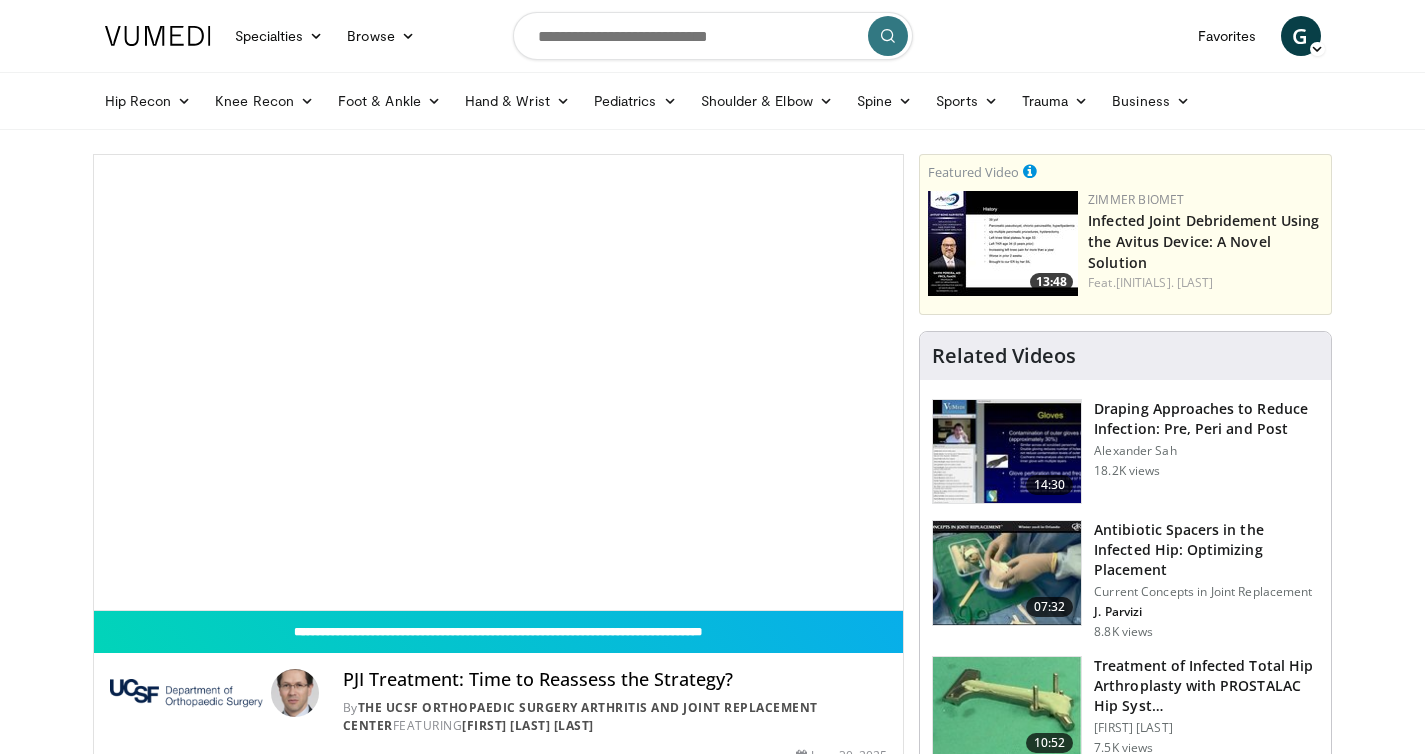 scroll, scrollTop: 0, scrollLeft: 0, axis: both 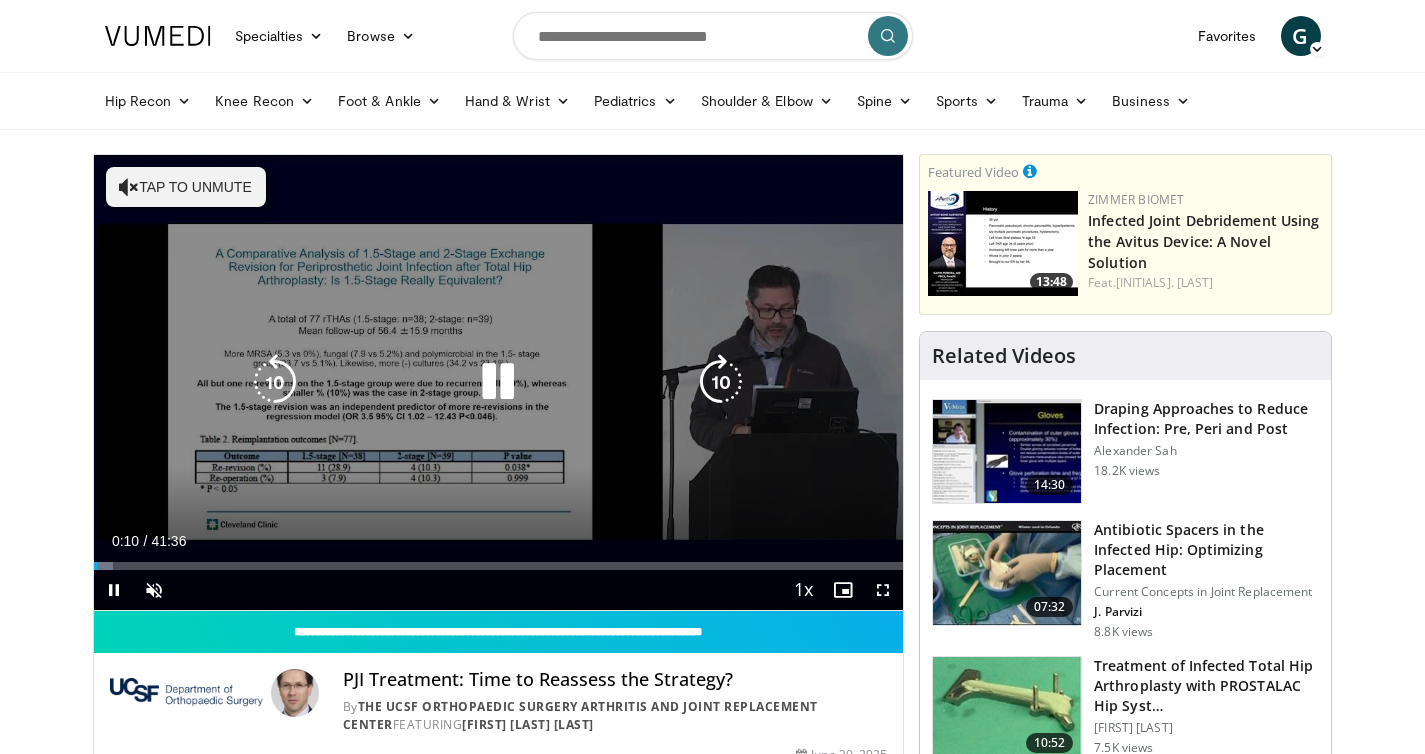 click on "Tap to unmute" at bounding box center [186, 187] 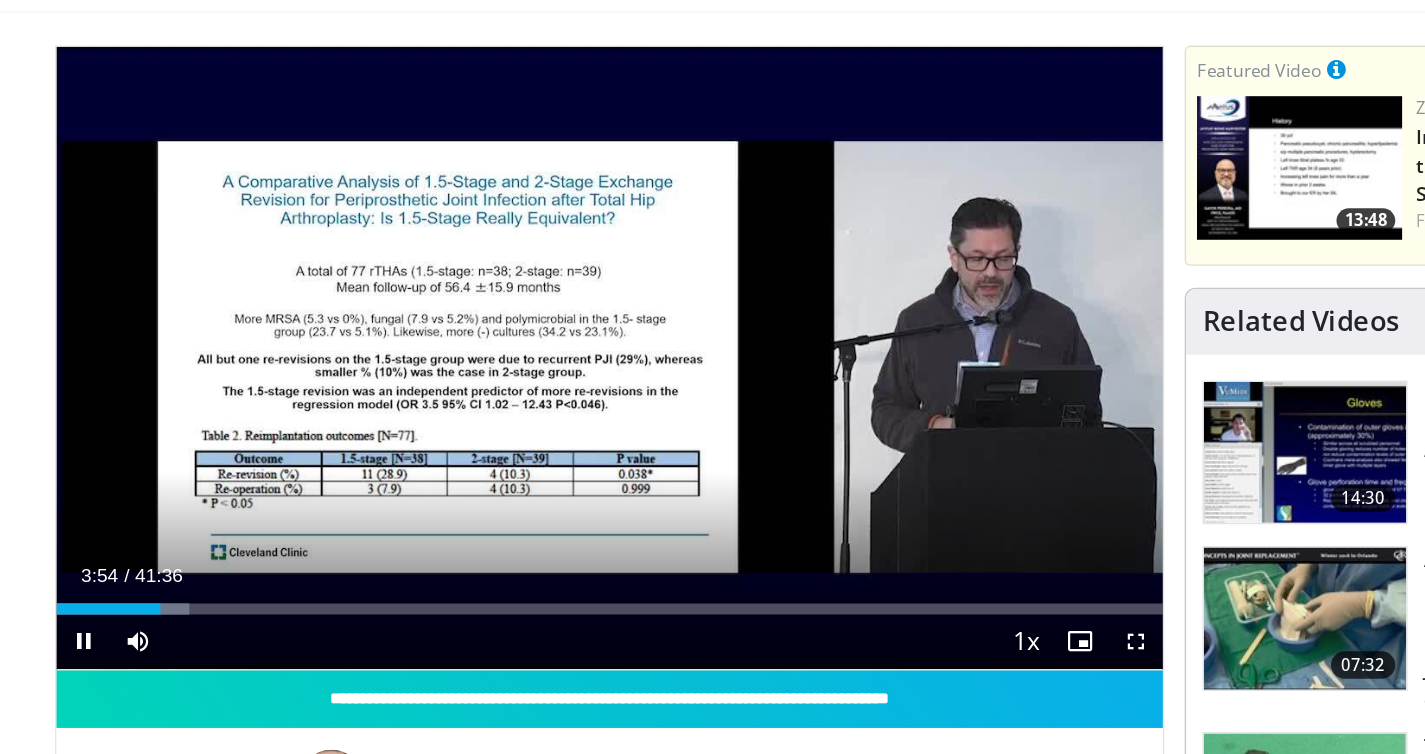 click on "+" at bounding box center [192, 620] 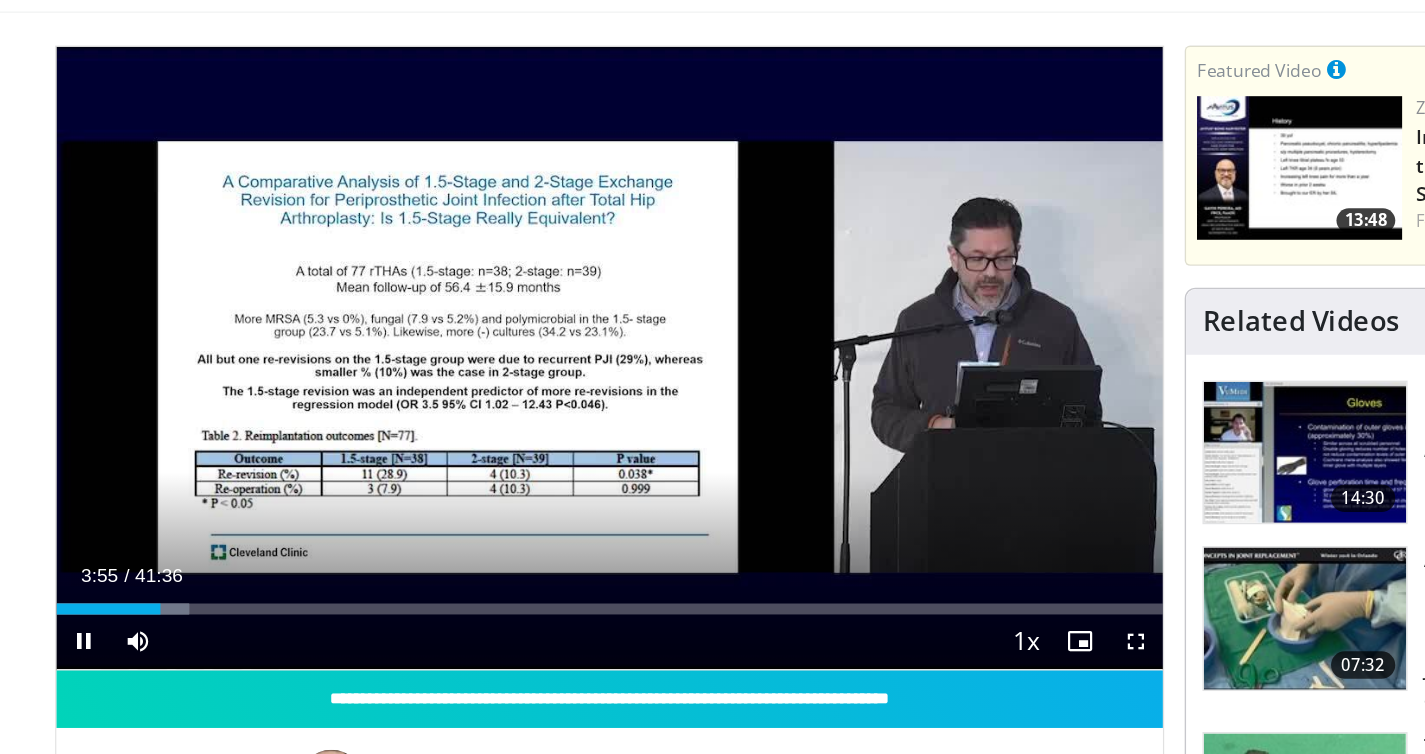click on "+" at bounding box center [192, 620] 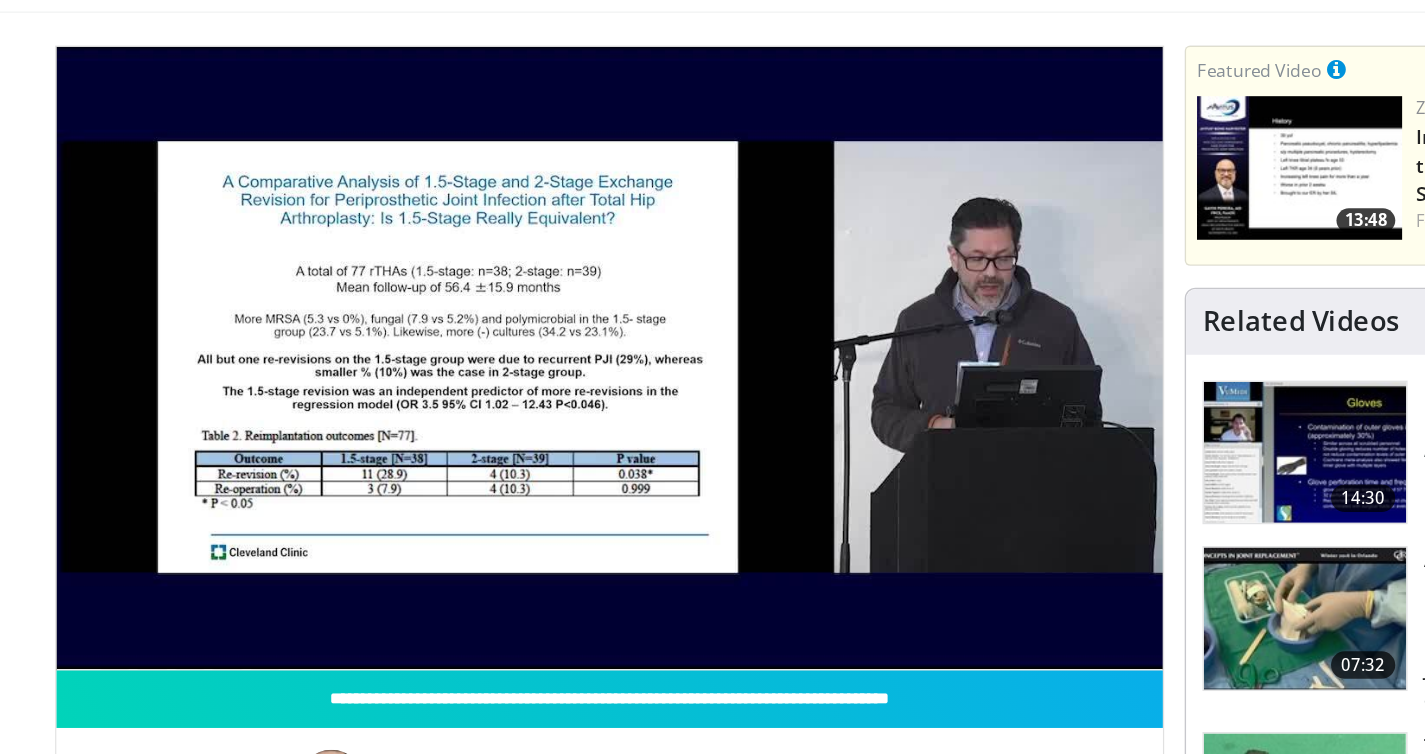 click on "Specialties
Adult & Family Medicine
Allergy, Asthma, Immunology
Anesthesiology
Cardiology
Dental
Dermatology
Endocrinology
Gastroenterology & Hepatology
General Surgery
Hematology & Oncology
Infectious Disease
Nephrology
Neurology
Neurosurgery
Obstetrics & Gynecology
Ophthalmology
Oral Maxillofacial
Orthopaedics
Otolaryngology
Pediatrics
Plastic Surgery
Podiatry
Psychiatry
Pulmonology
Radiation Oncology
Radiology
Rheumatology
Urology" at bounding box center [712, 1542] 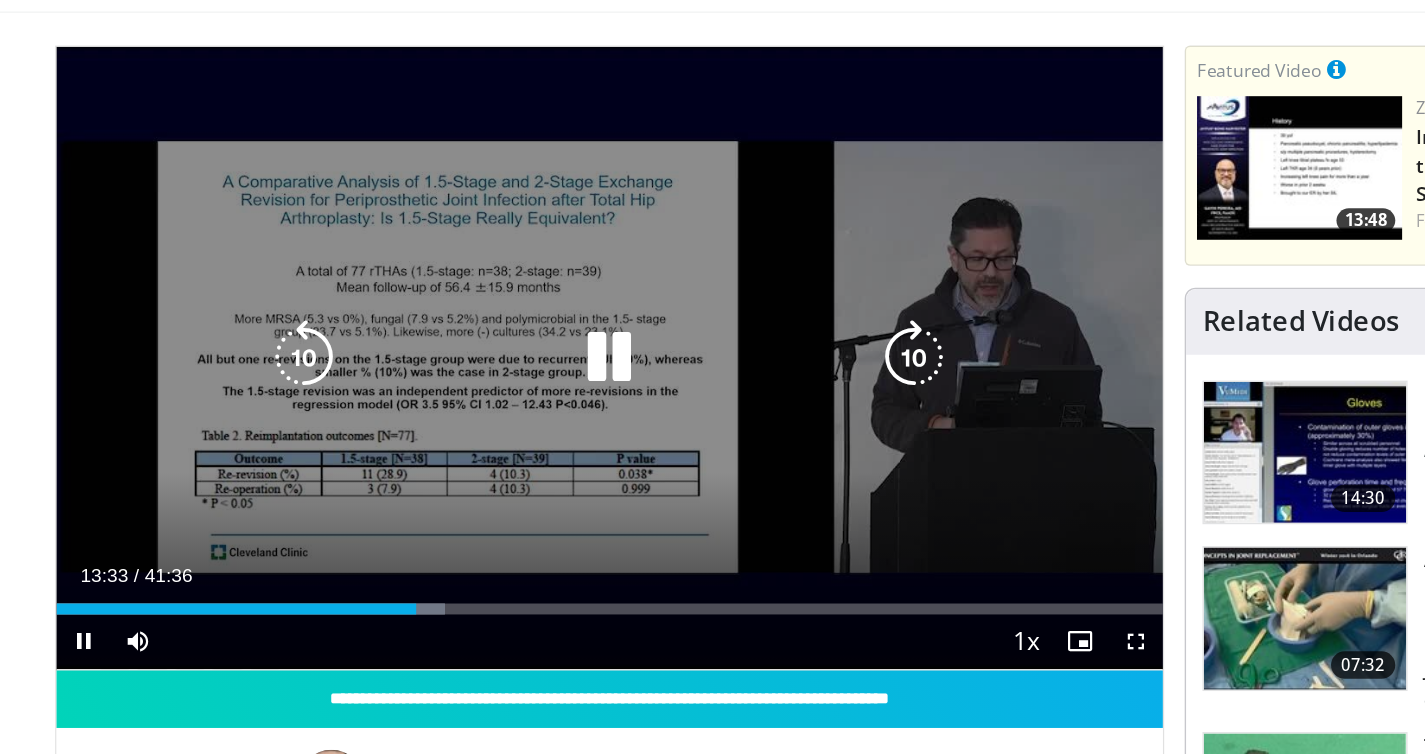 click at bounding box center (498, 382) 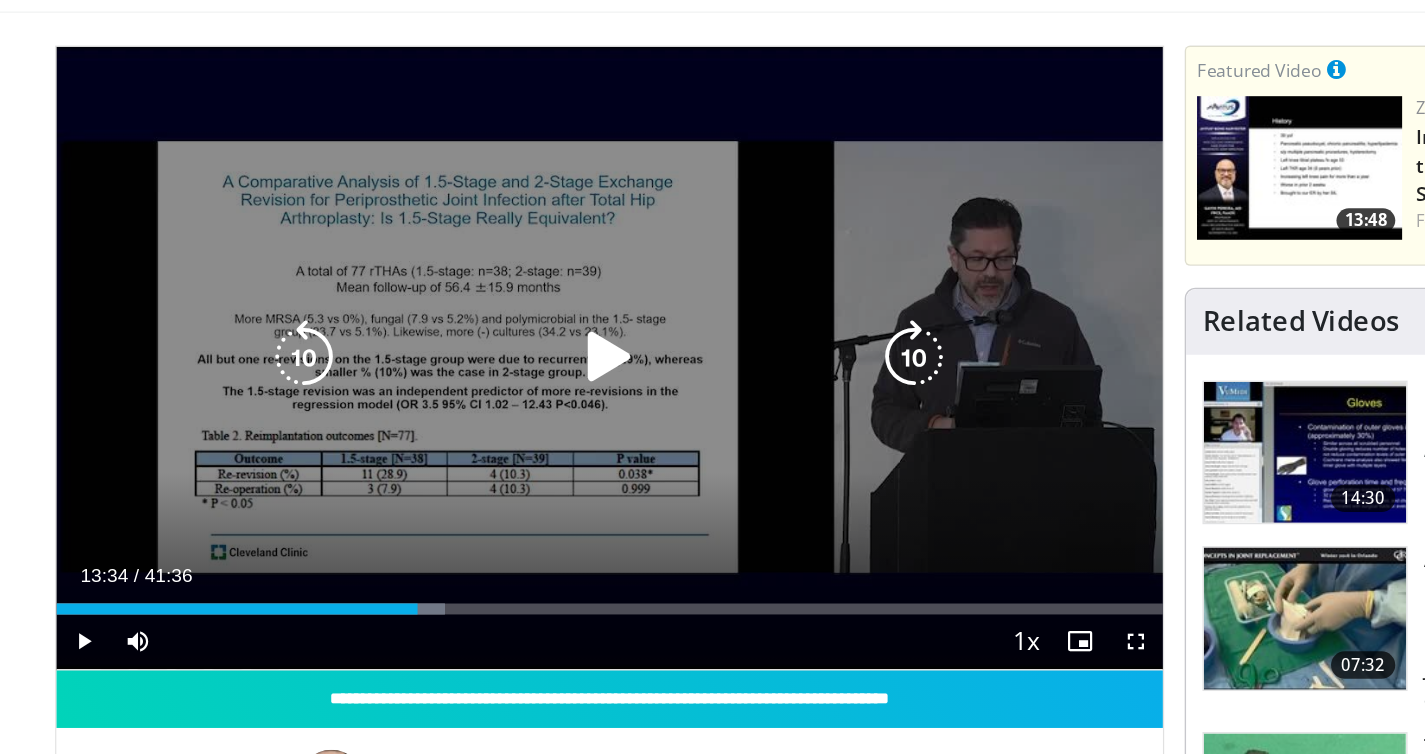 type 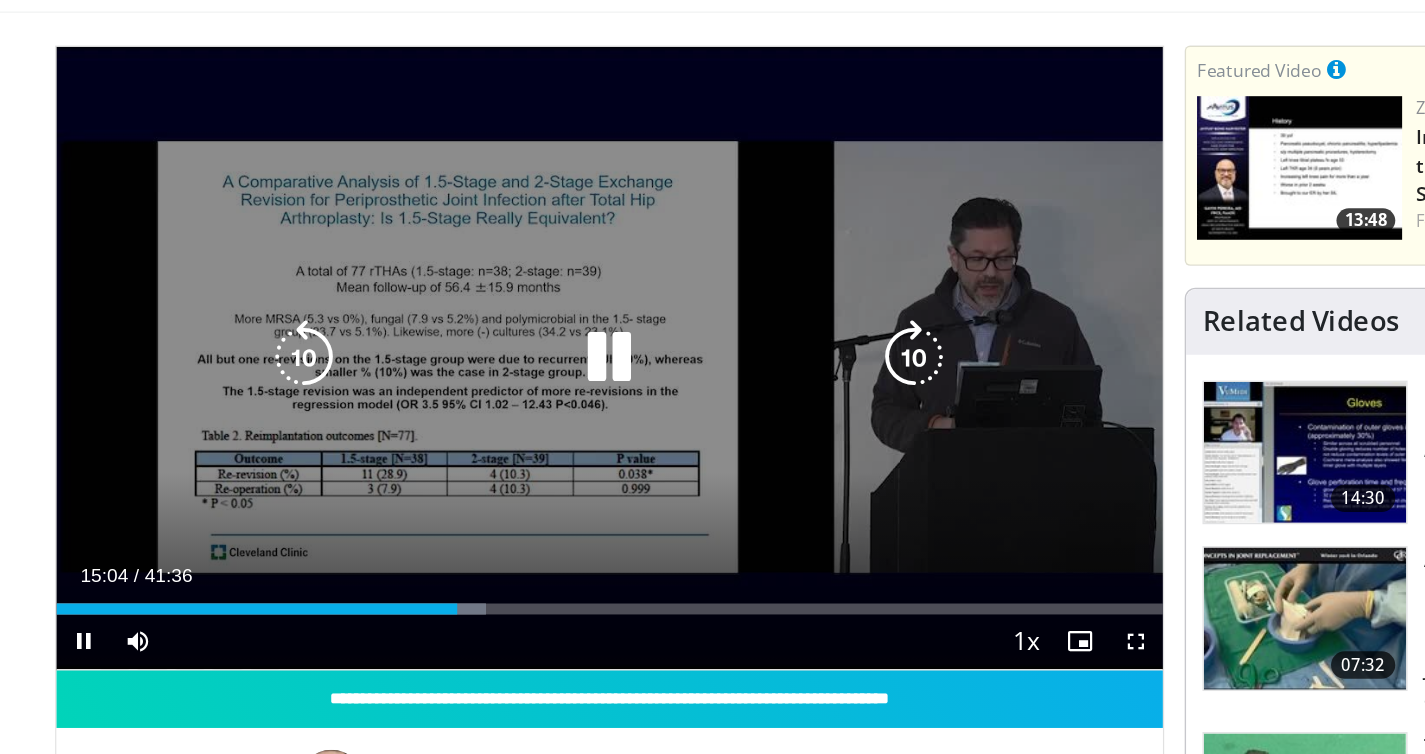 click at bounding box center [498, 382] 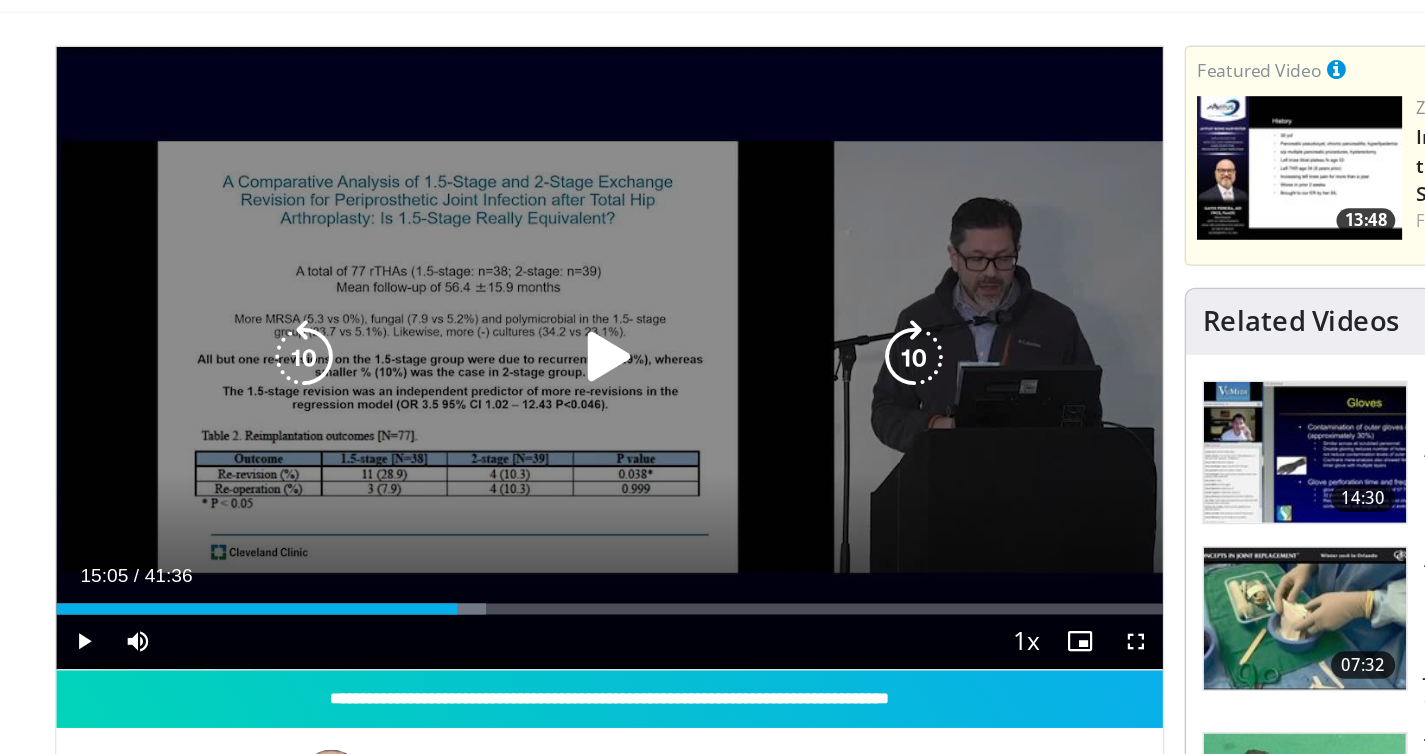 click at bounding box center [498, 382] 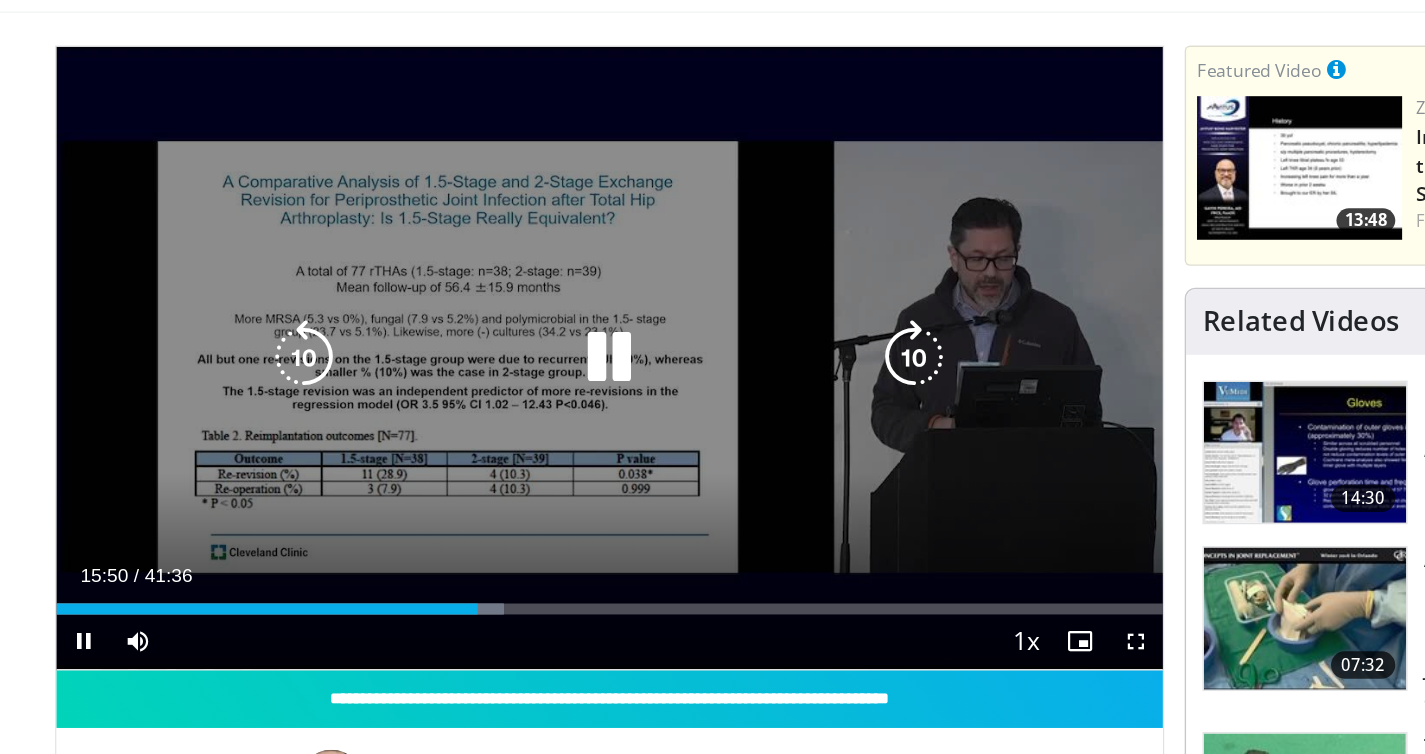 click at bounding box center [498, 382] 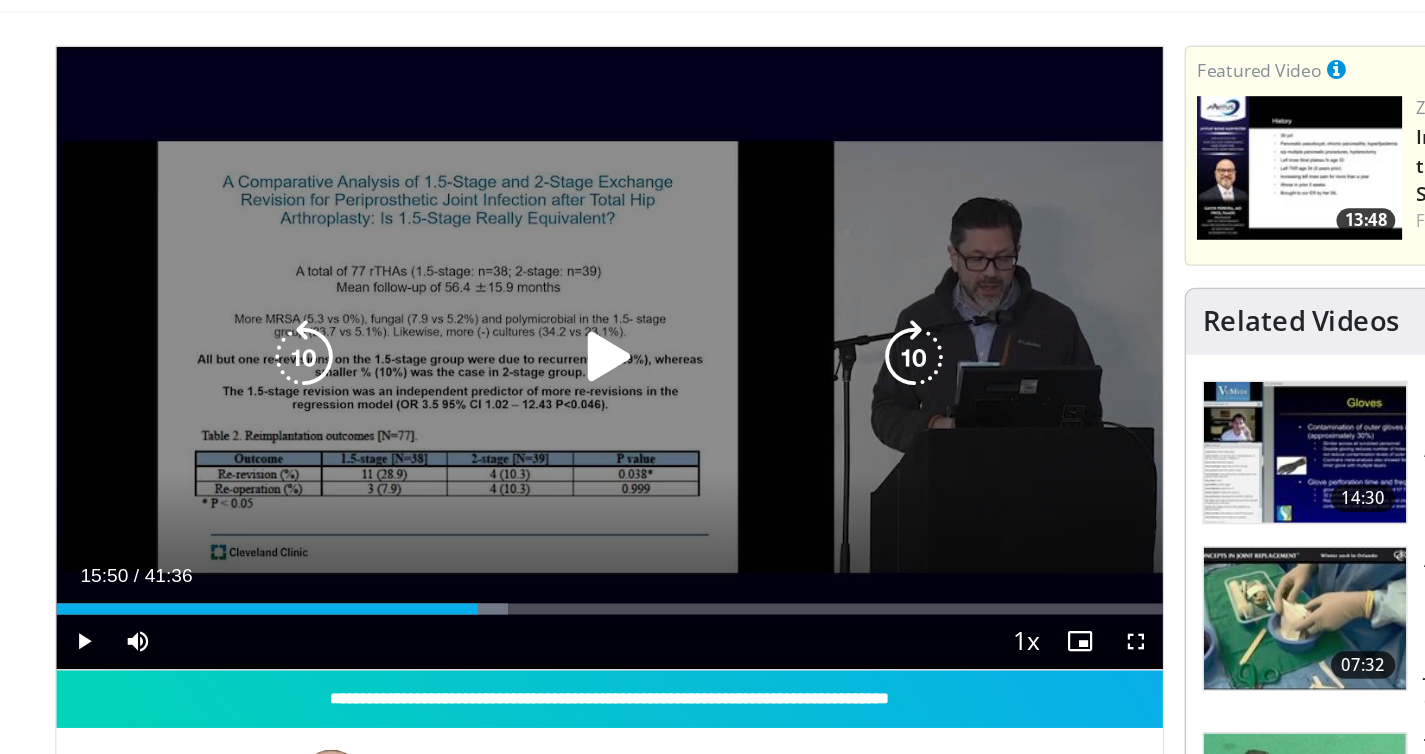 click on "10 seconds
Tap to unmute" at bounding box center (499, 382) 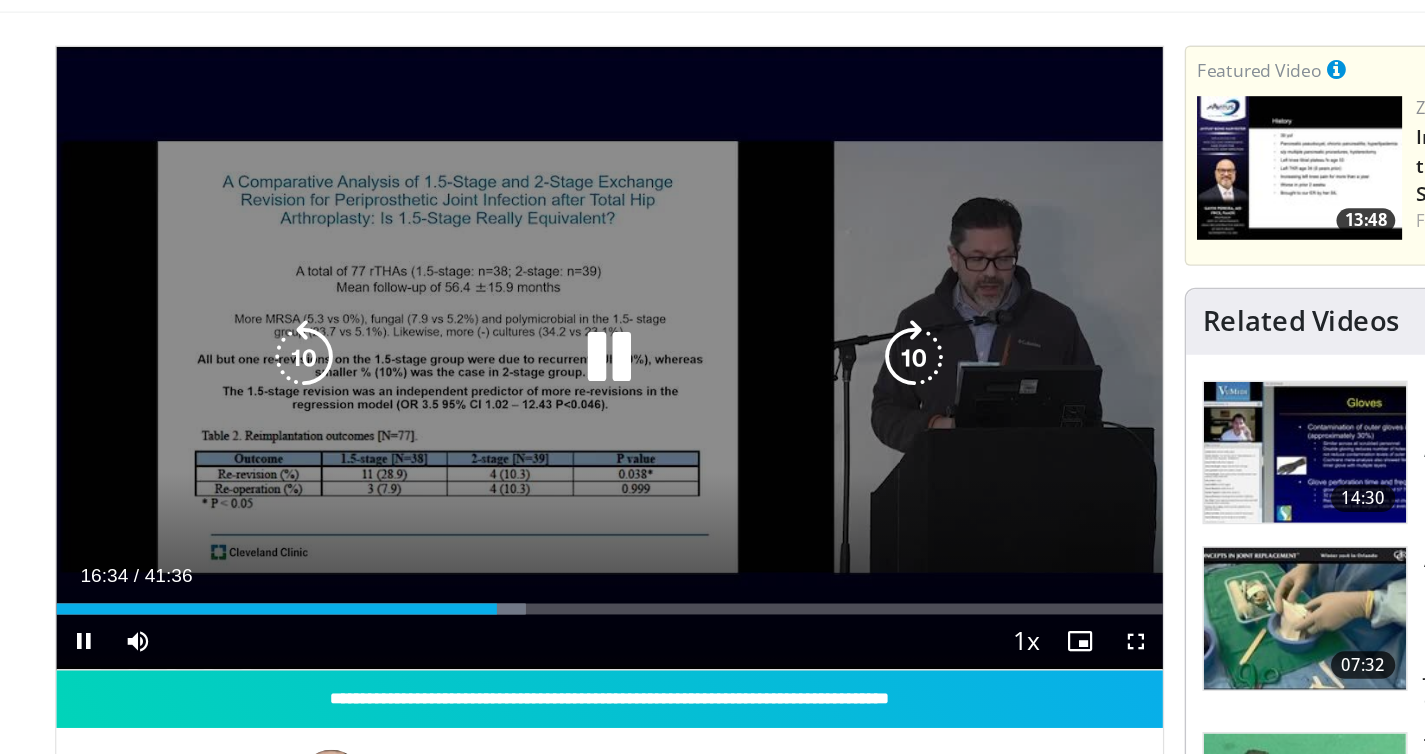 click at bounding box center (498, 382) 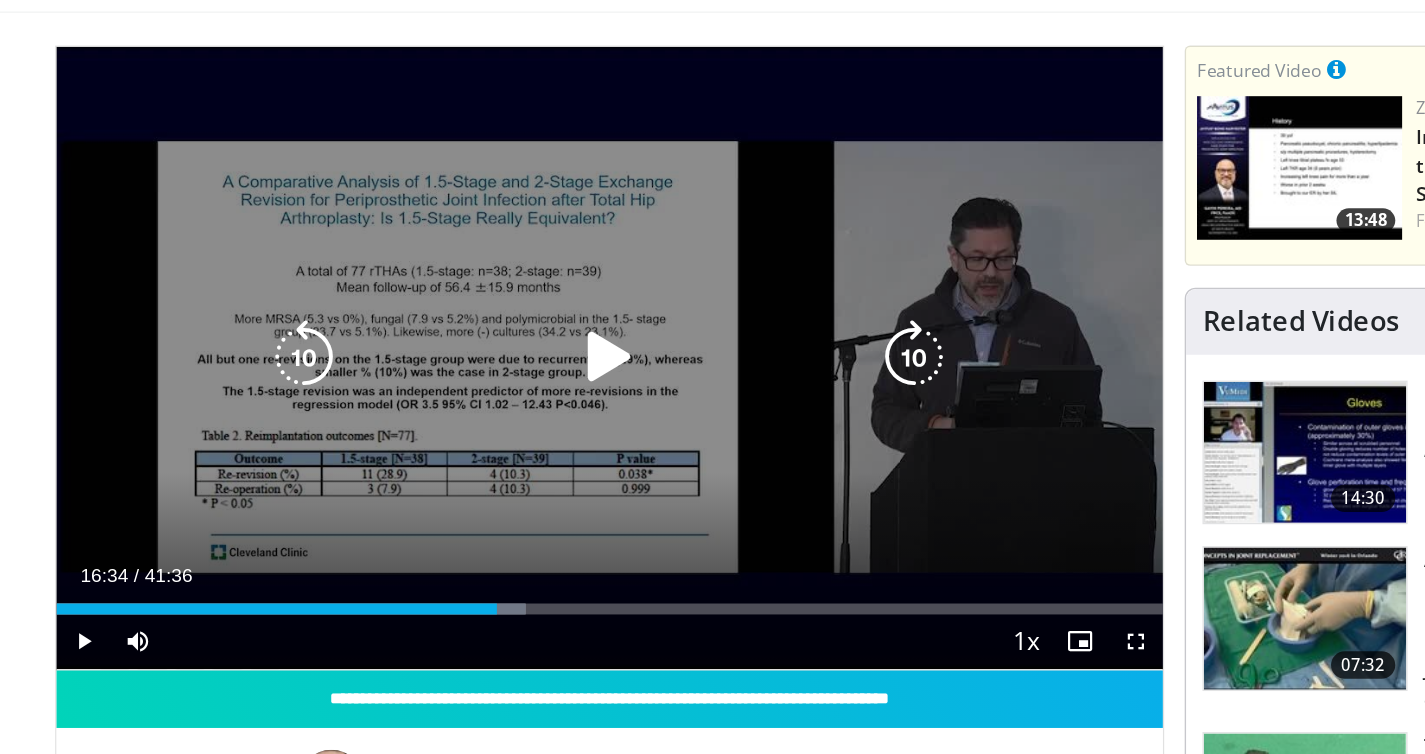 click at bounding box center (498, 382) 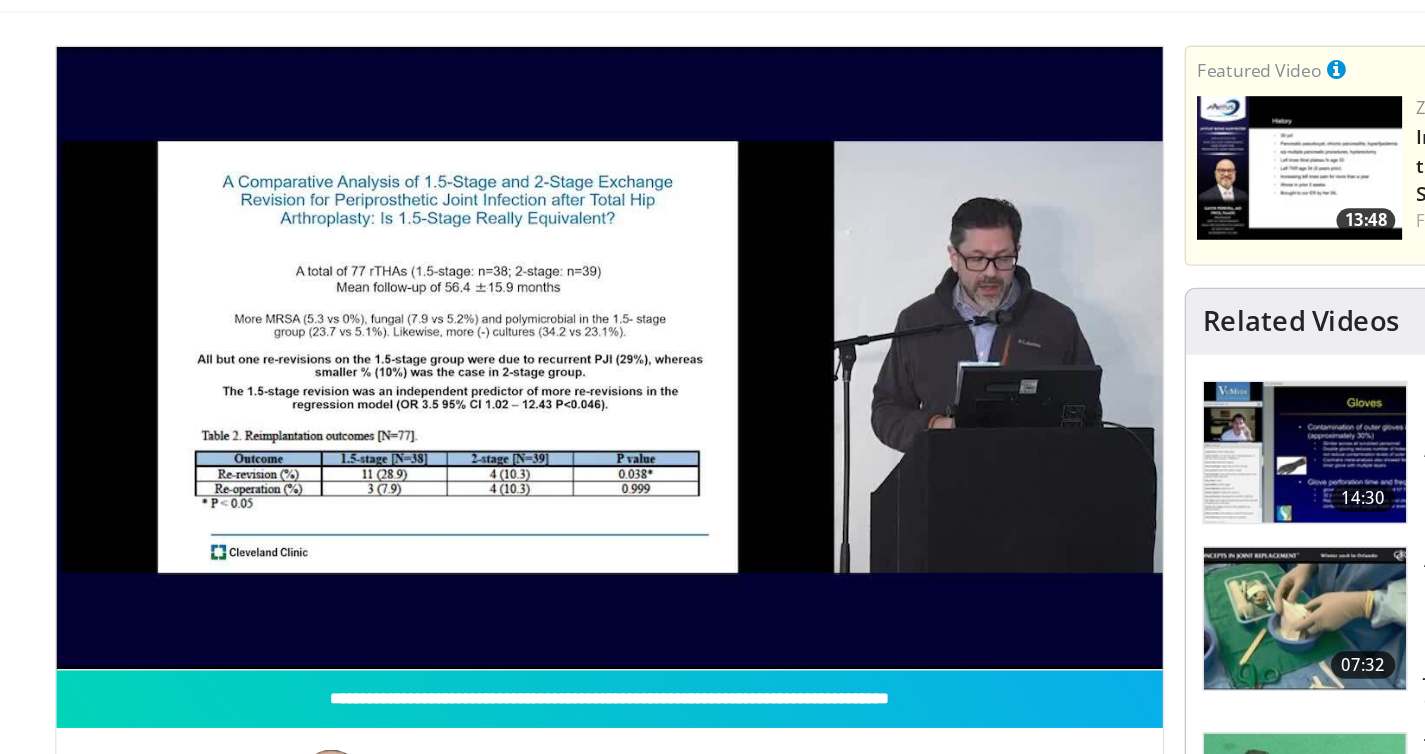 click on "Specialties
Adult & Family Medicine
Allergy, Asthma, Immunology
Anesthesiology
Cardiology
Dental
Dermatology
Endocrinology
Gastroenterology & Hepatology
General Surgery
Hematology & Oncology
Infectious Disease
Nephrology
Neurology
Neurosurgery
Obstetrics & Gynecology
Ophthalmology
Oral Maxillofacial
Orthopaedics
Otolaryngology
Pediatrics
Plastic Surgery
Podiatry
Psychiatry
Pulmonology
Radiation Oncology
Radiology
Rheumatology
Urology" at bounding box center [712, 1542] 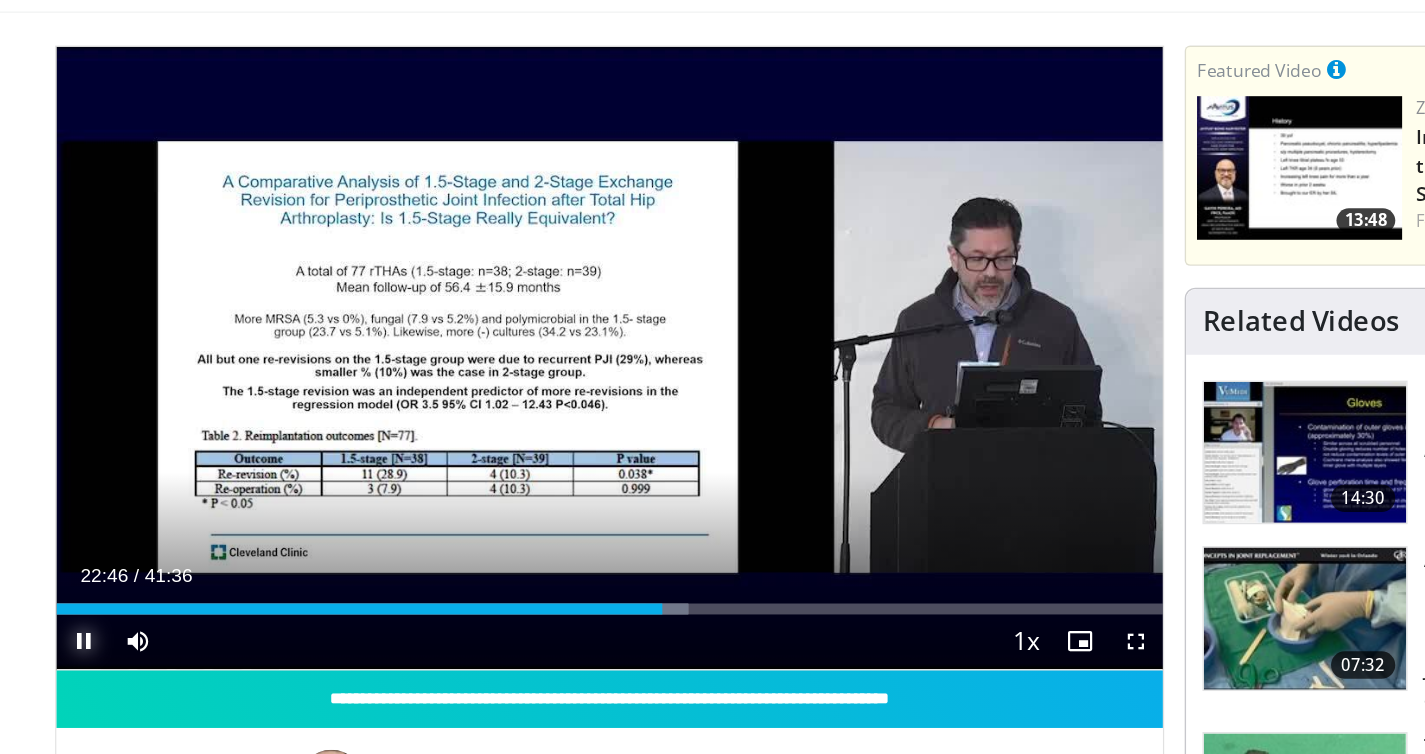 click at bounding box center (114, 590) 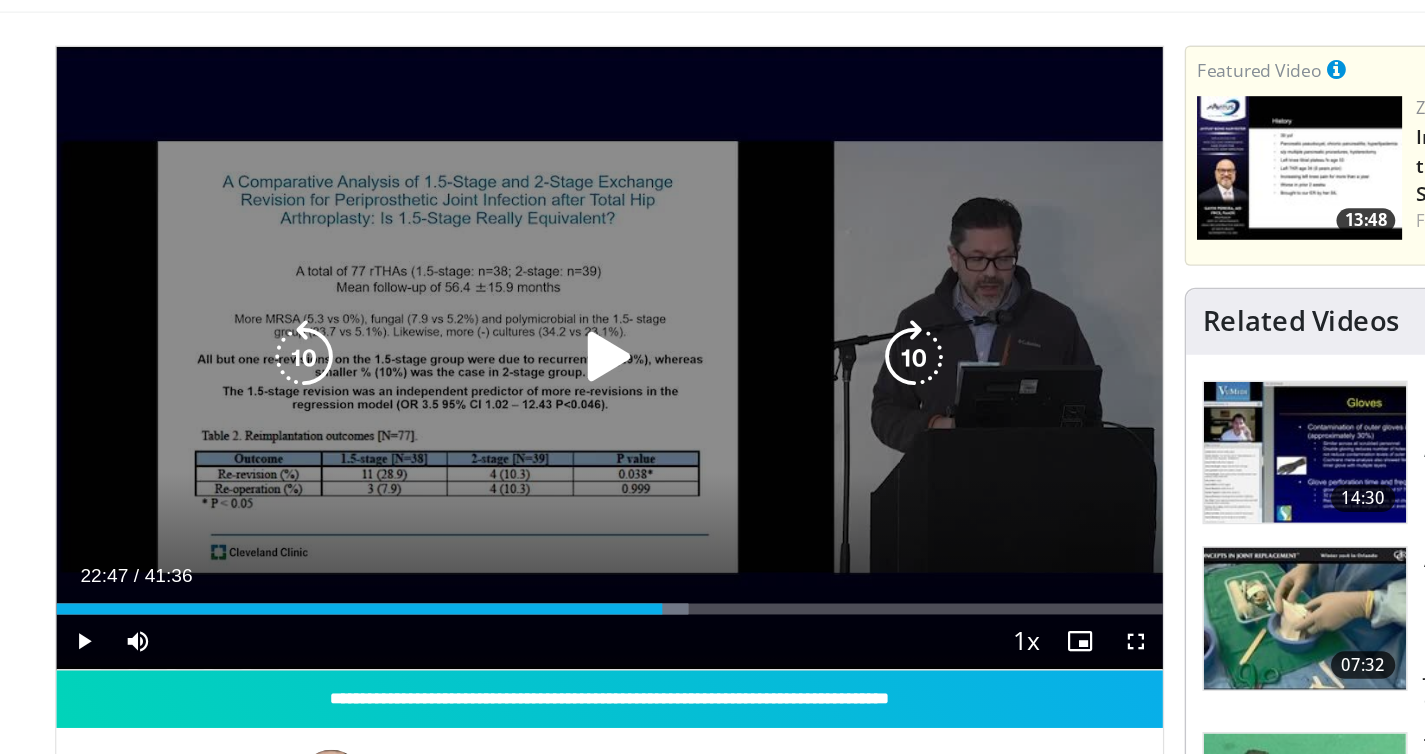 click at bounding box center (498, 382) 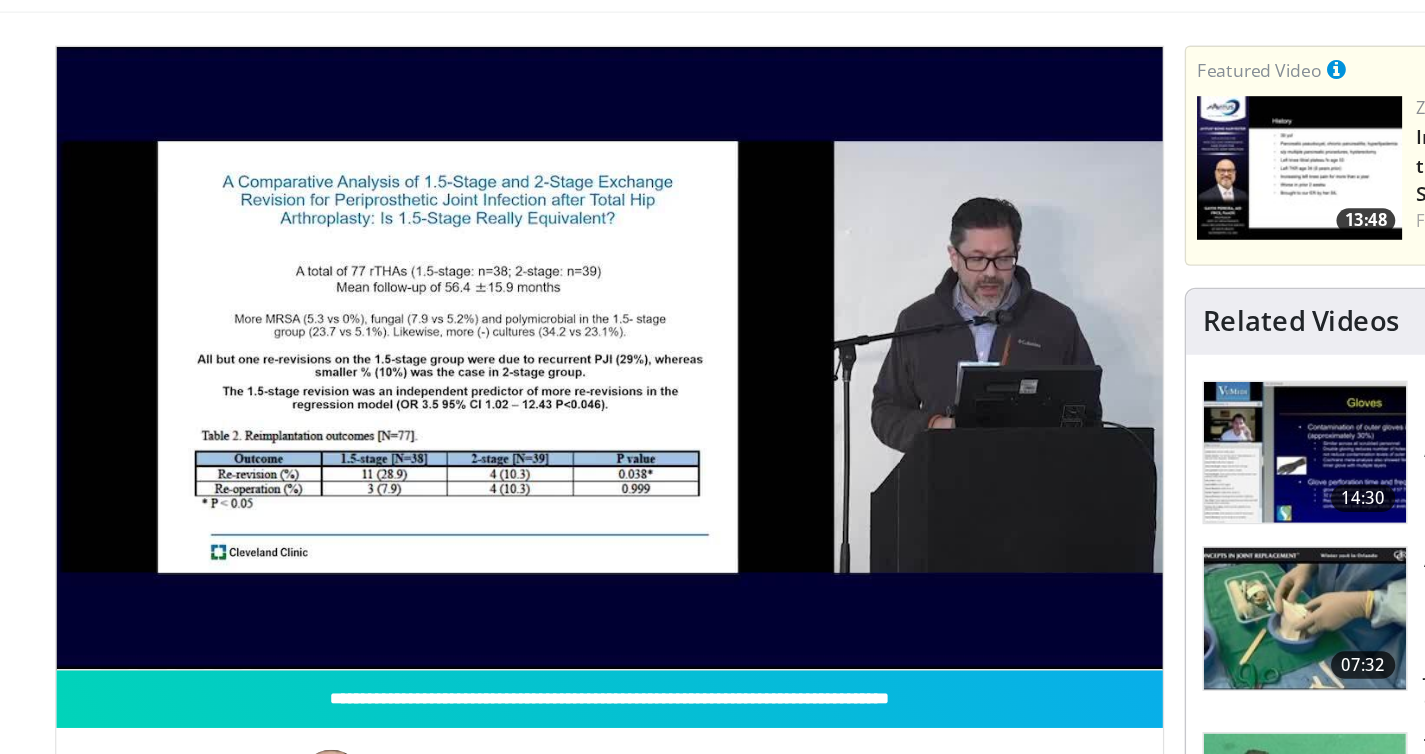 click on "Specialties
Adult & Family Medicine
Allergy, Asthma, Immunology
Anesthesiology
Cardiology
Dental
Dermatology
Endocrinology
Gastroenterology & Hepatology
General Surgery
Hematology & Oncology
Infectious Disease
Nephrology
Neurology
Neurosurgery
Obstetrics & Gynecology
Ophthalmology
Oral Maxillofacial
Orthopaedics
Otolaryngology
Pediatrics
Plastic Surgery
Podiatry
Psychiatry
Pulmonology
Radiation Oncology
Radiology
Rheumatology
Urology" at bounding box center (712, 1542) 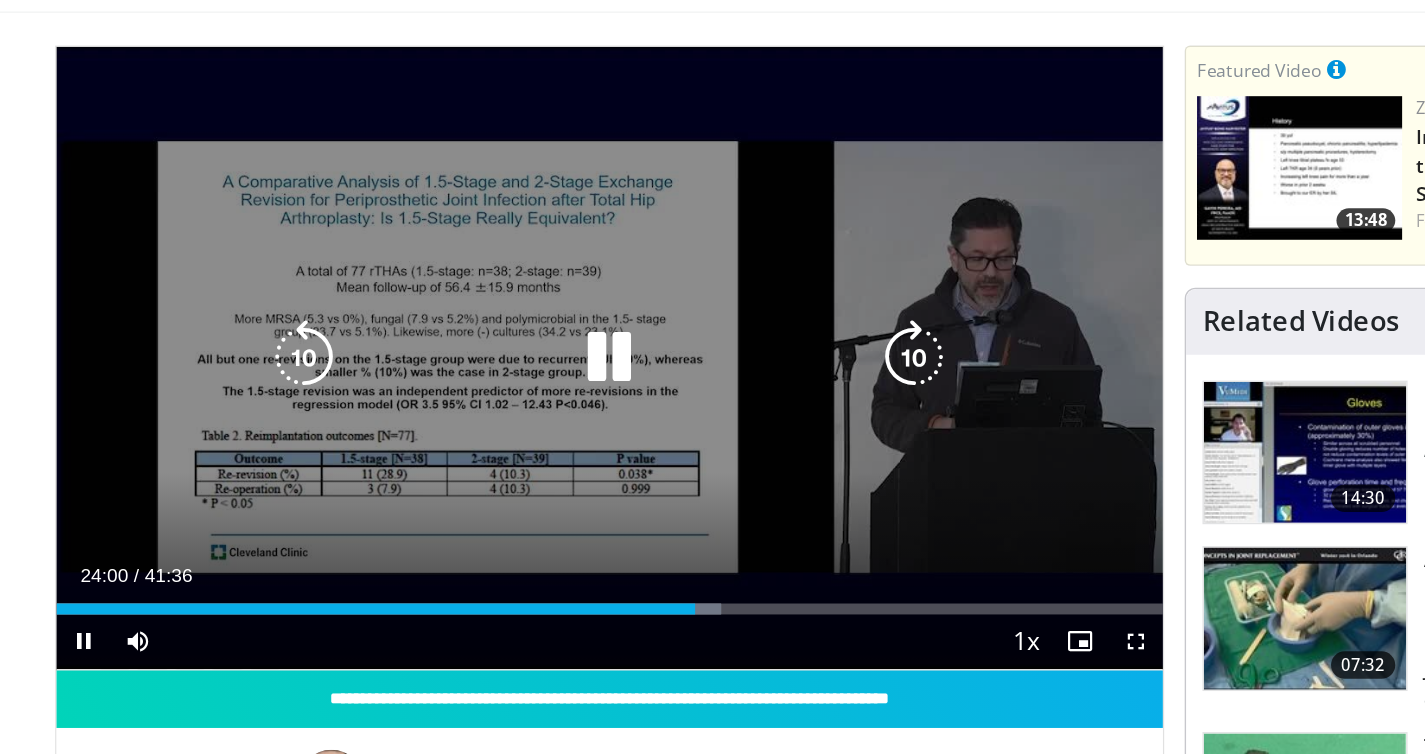 click at bounding box center (275, 382) 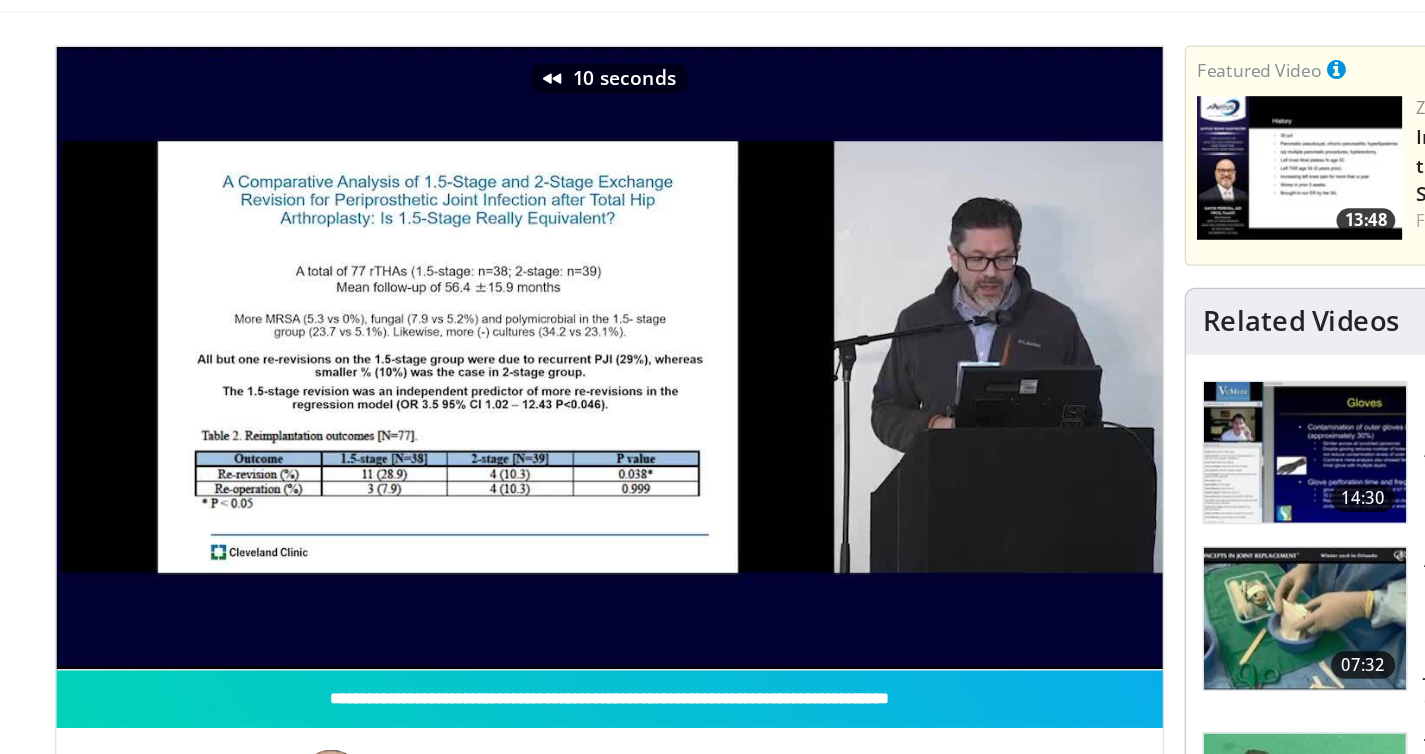 type 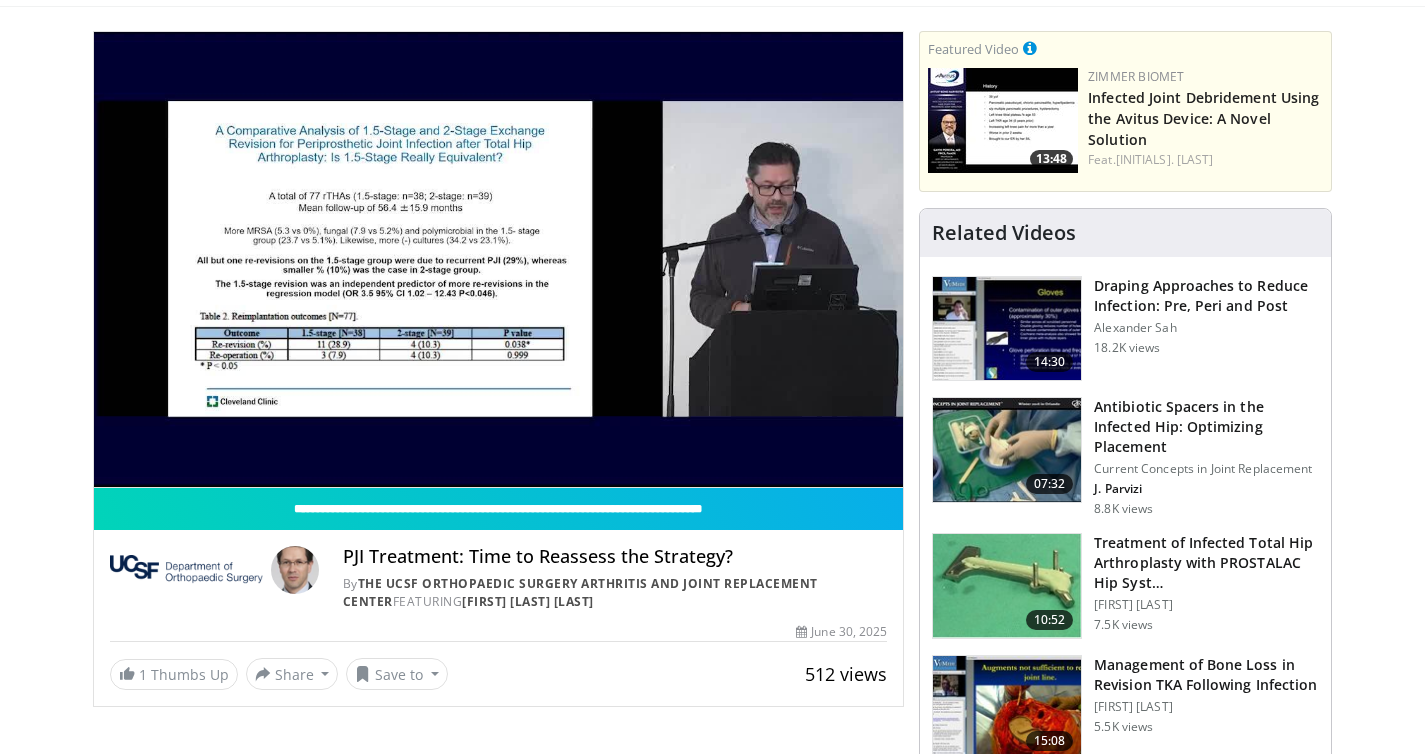 scroll, scrollTop: 104, scrollLeft: 0, axis: vertical 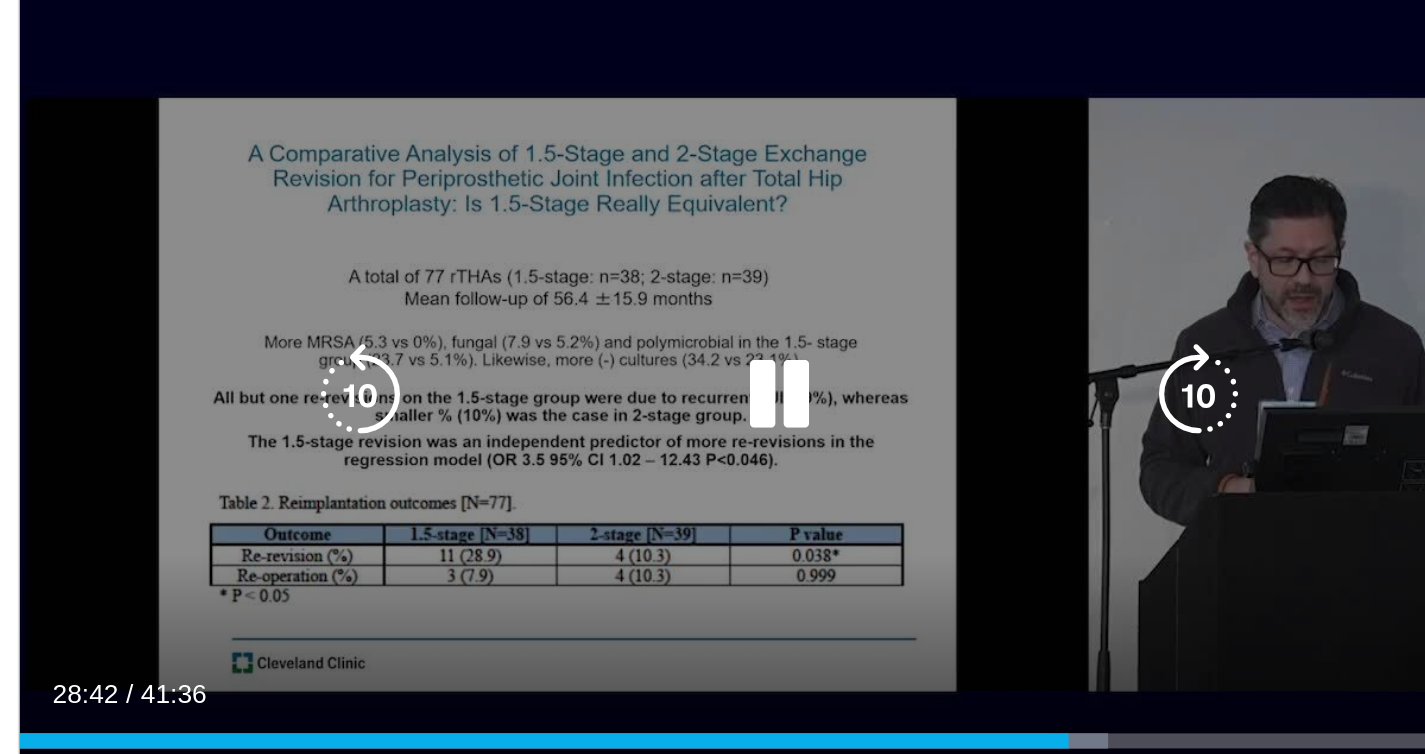 click at bounding box center (275, 278) 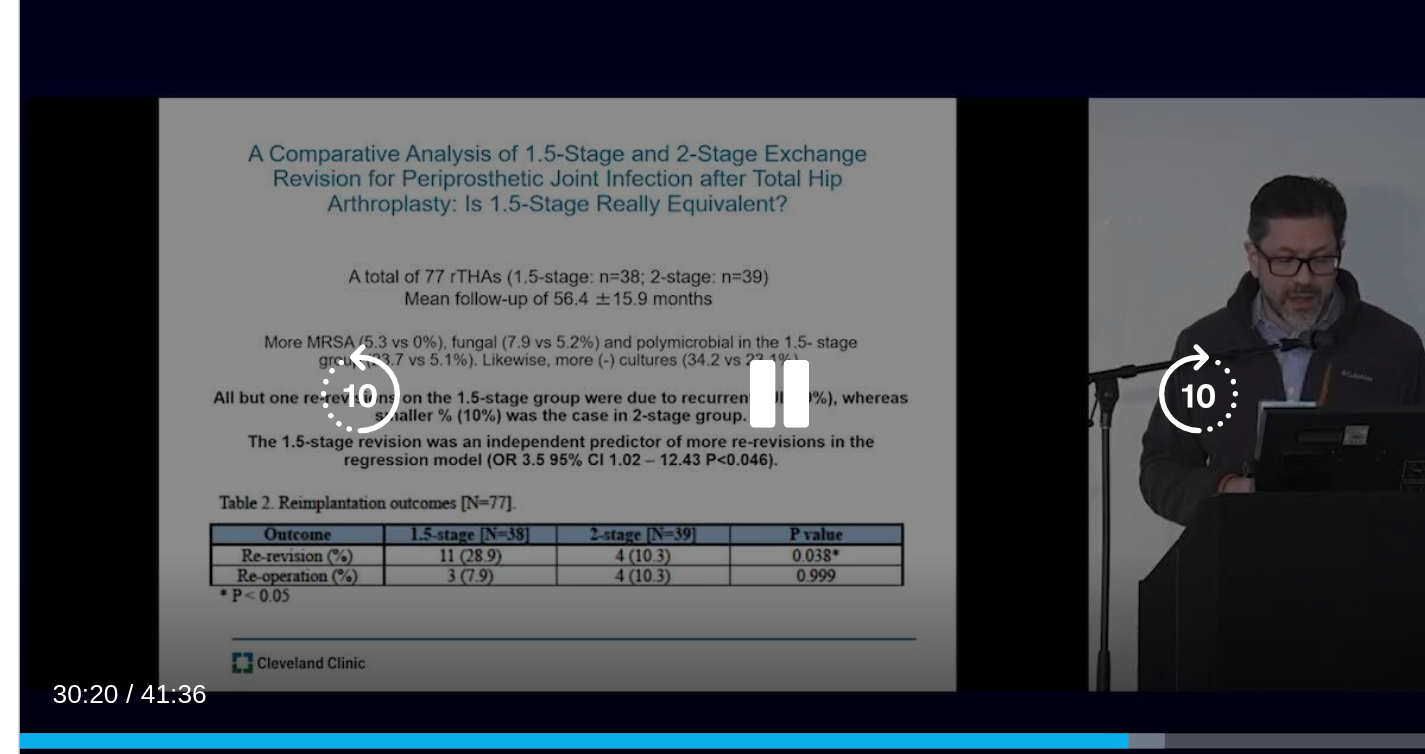 click at bounding box center (498, 278) 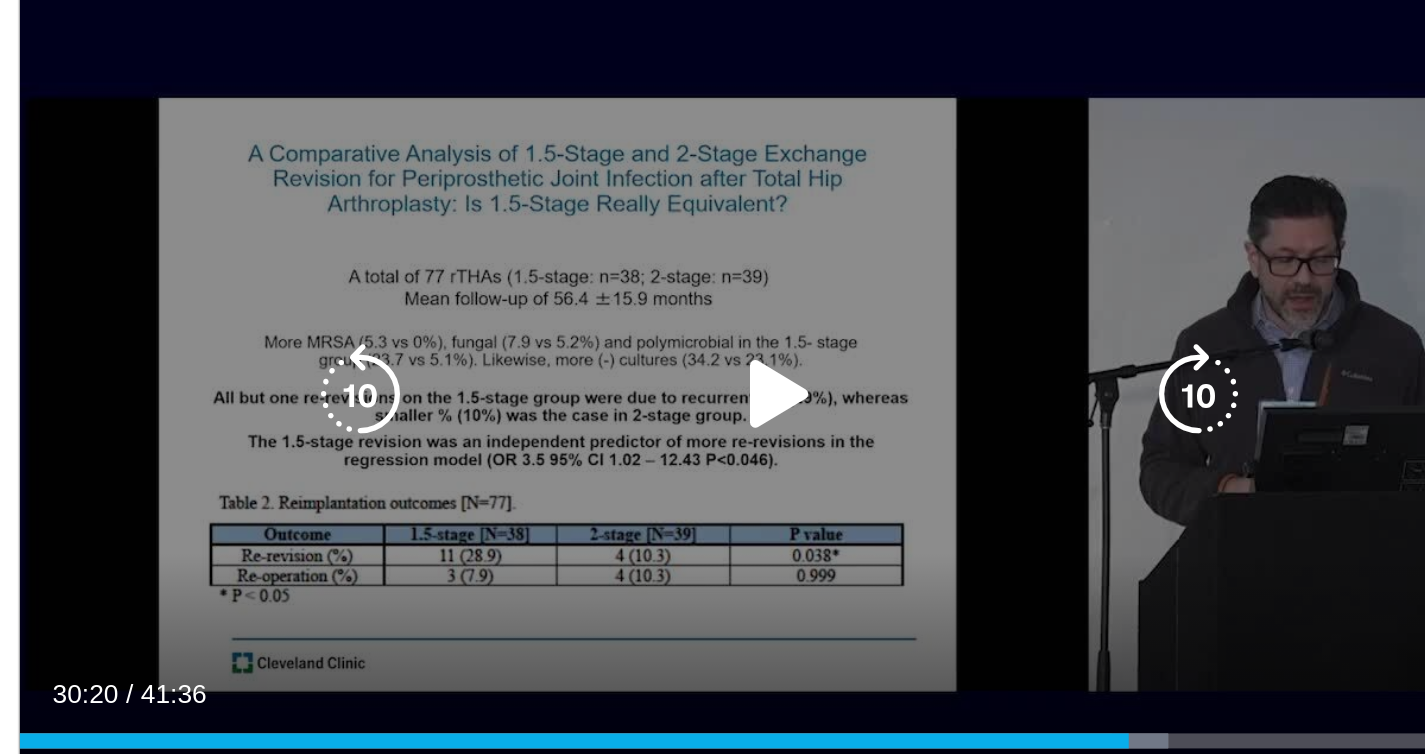 click at bounding box center (498, 278) 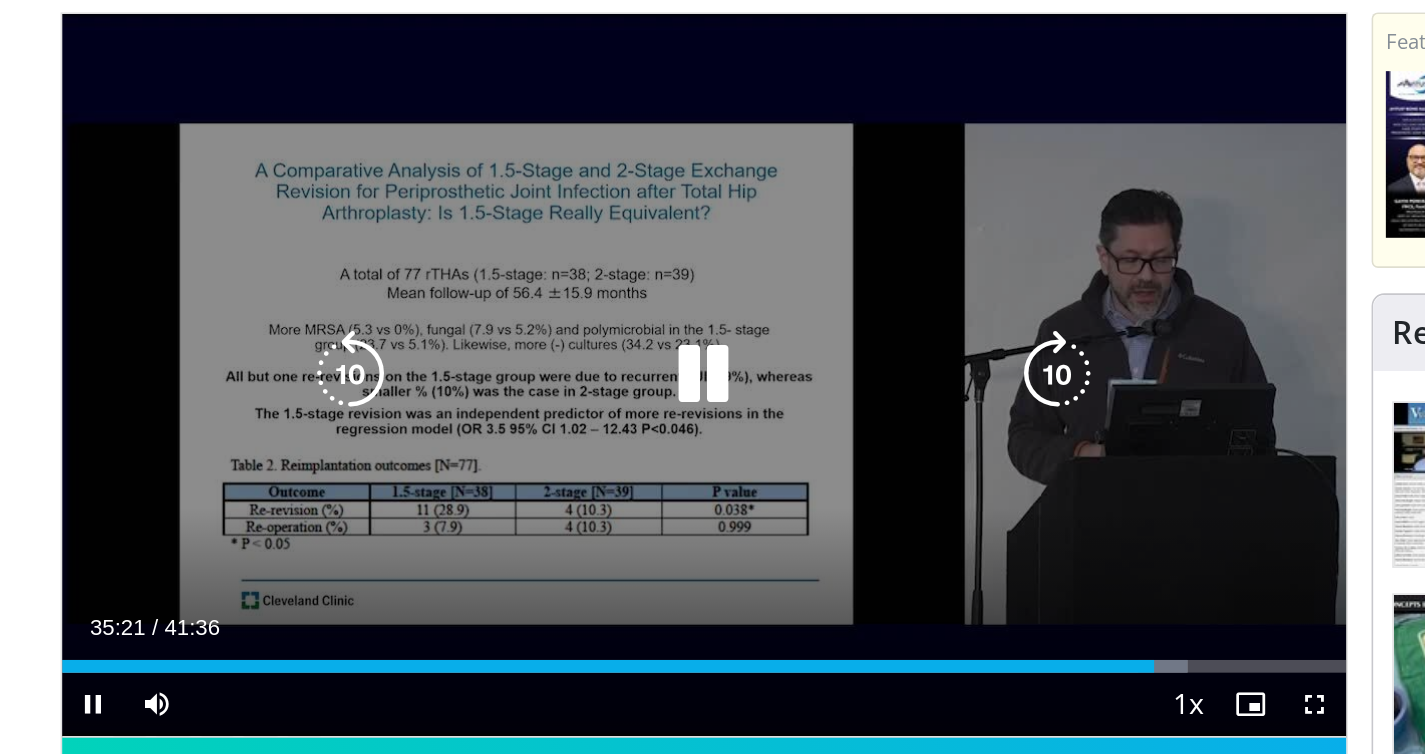 click at bounding box center [275, 278] 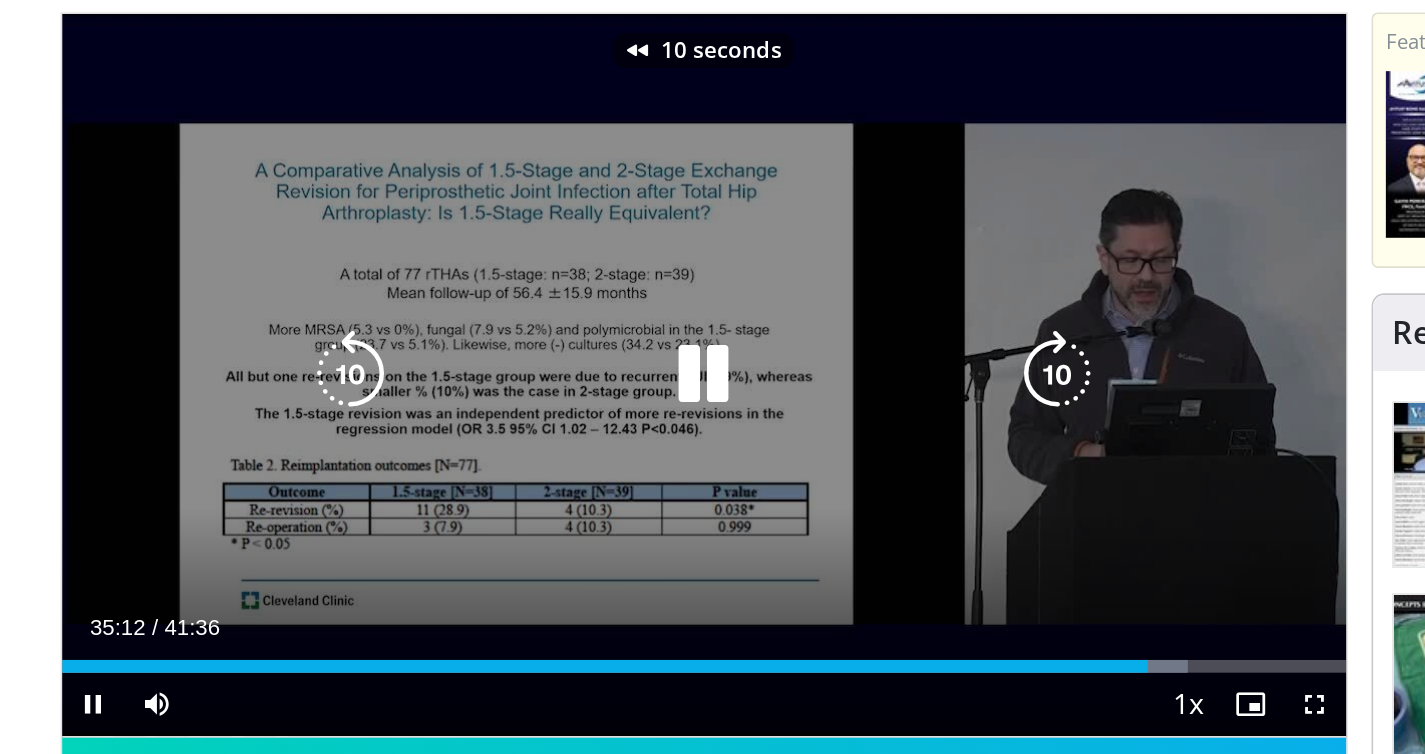 click at bounding box center (275, 278) 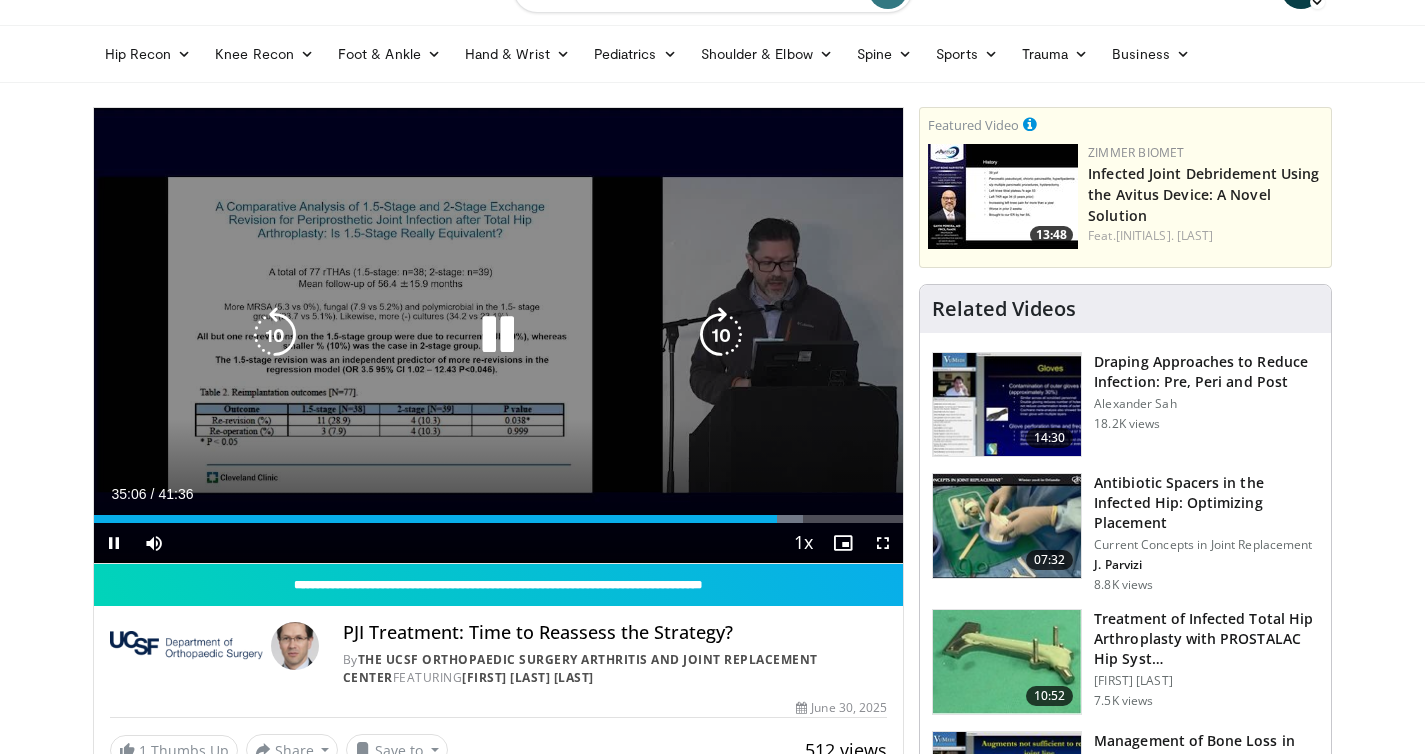 scroll, scrollTop: 27, scrollLeft: 0, axis: vertical 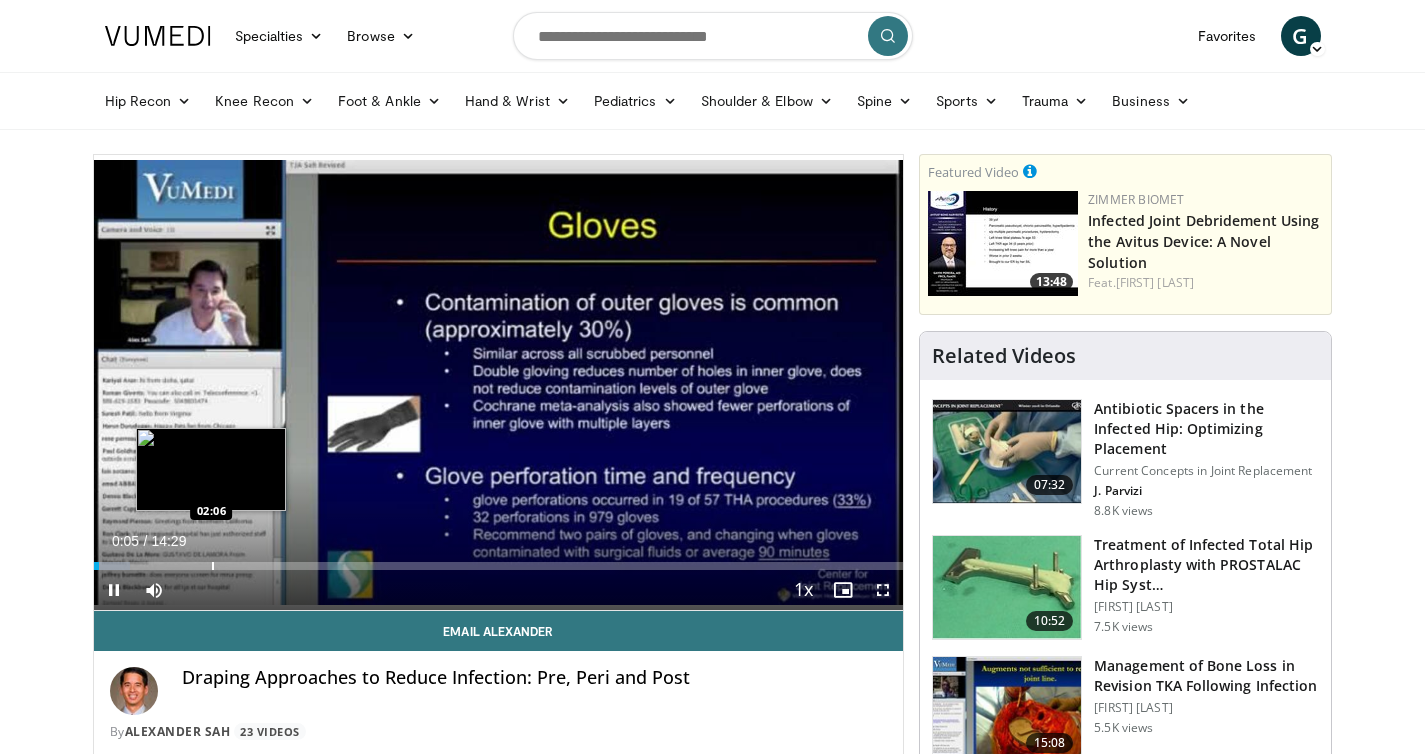 click at bounding box center (213, 566) 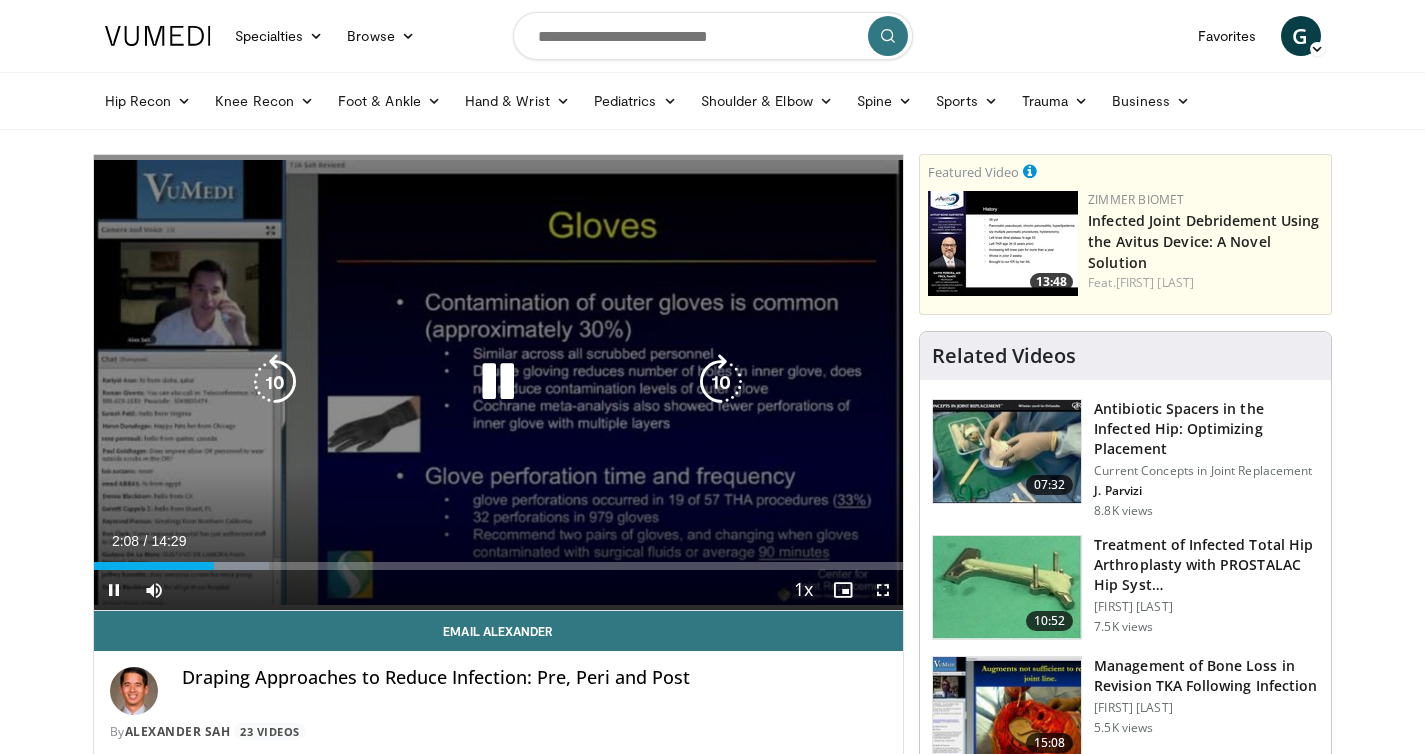 click at bounding box center (498, 382) 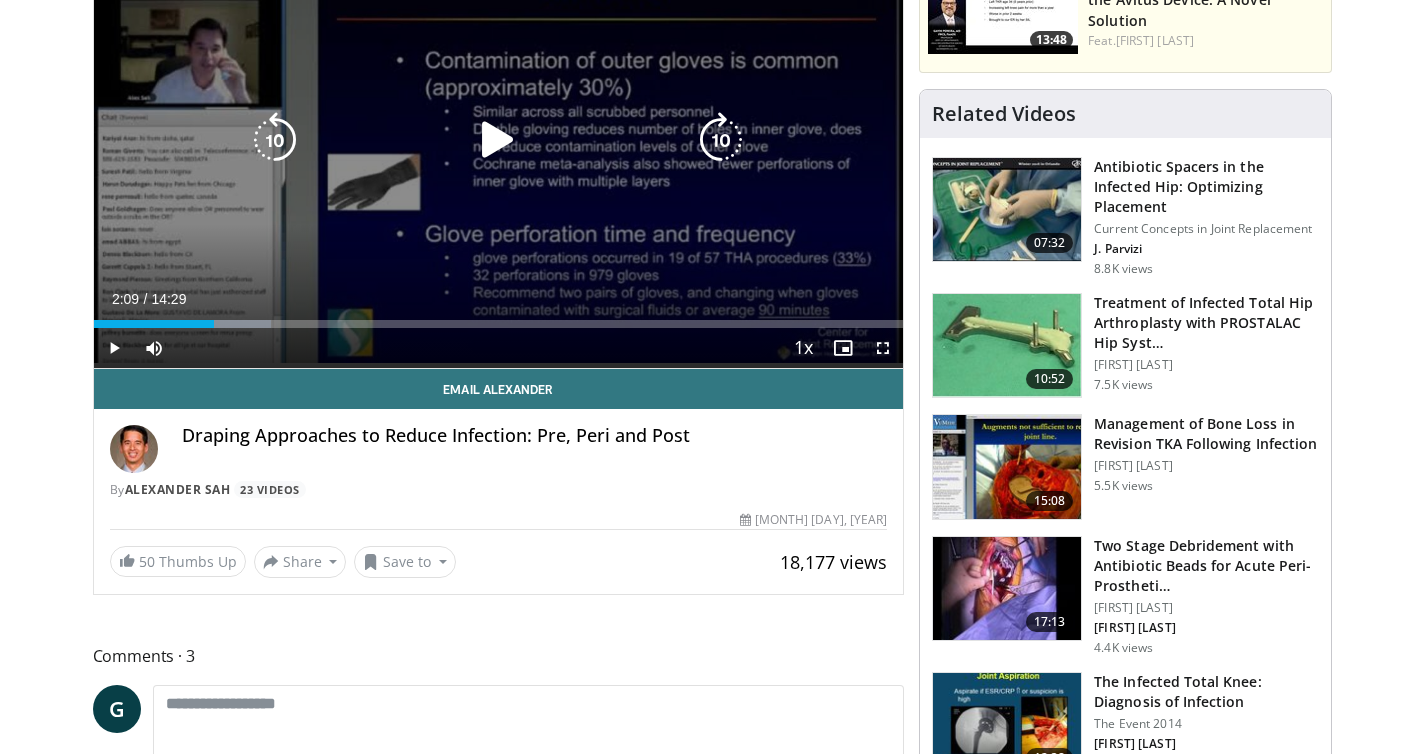 scroll, scrollTop: 0, scrollLeft: 0, axis: both 